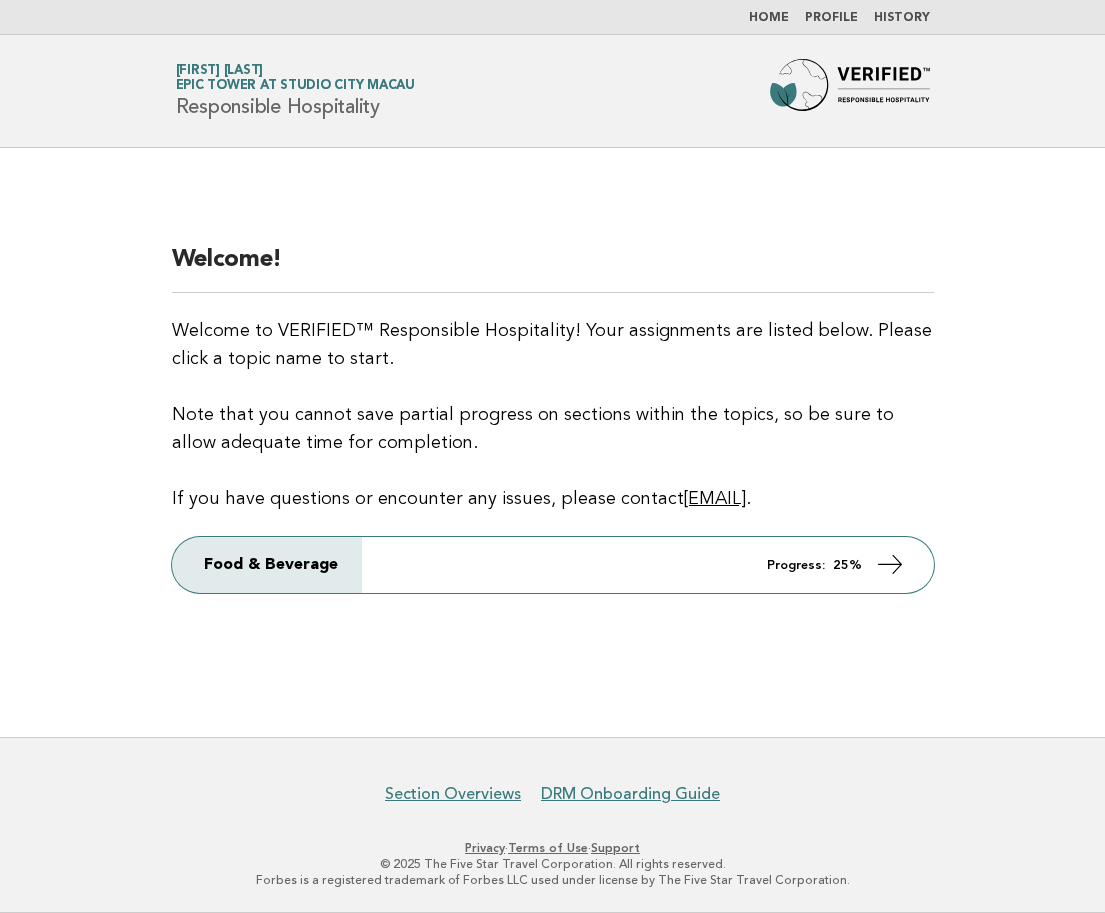 scroll, scrollTop: 0, scrollLeft: 0, axis: both 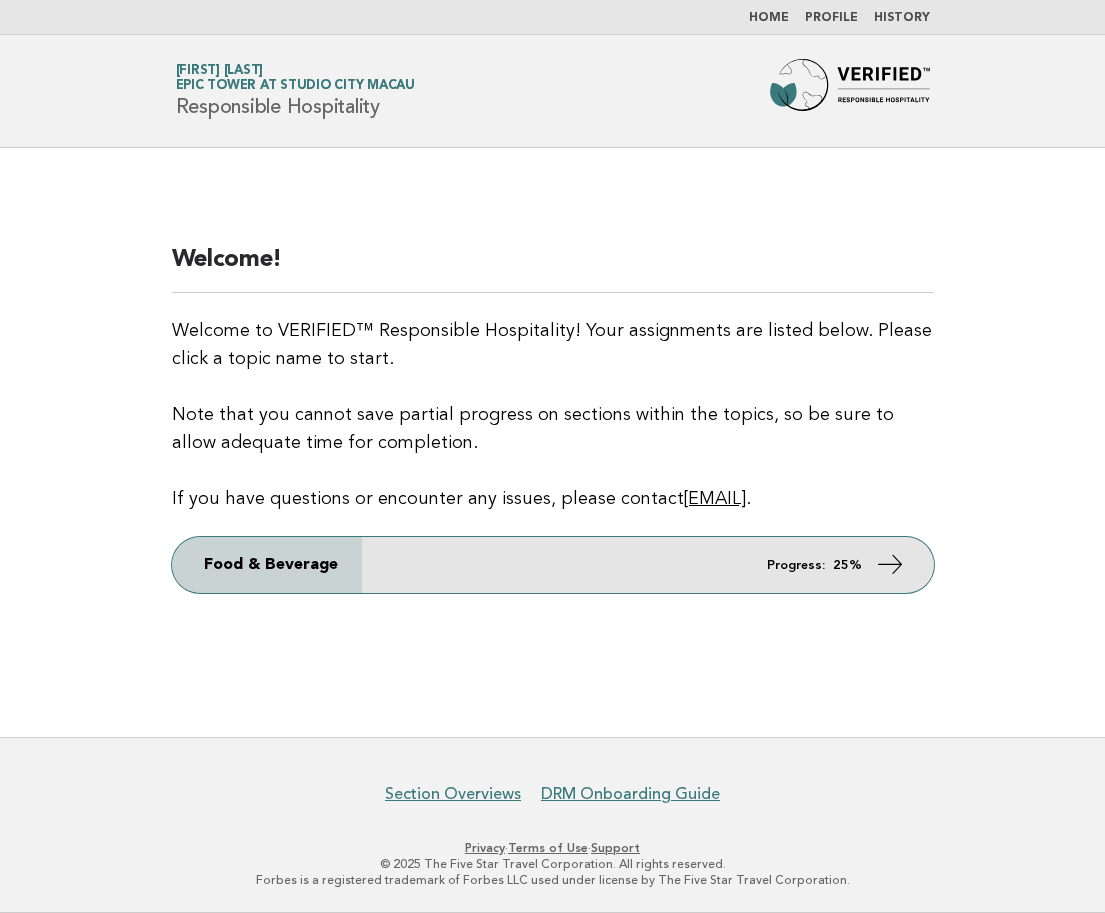 click on "Food & Beverage
Progress:
25%" at bounding box center (553, 565) 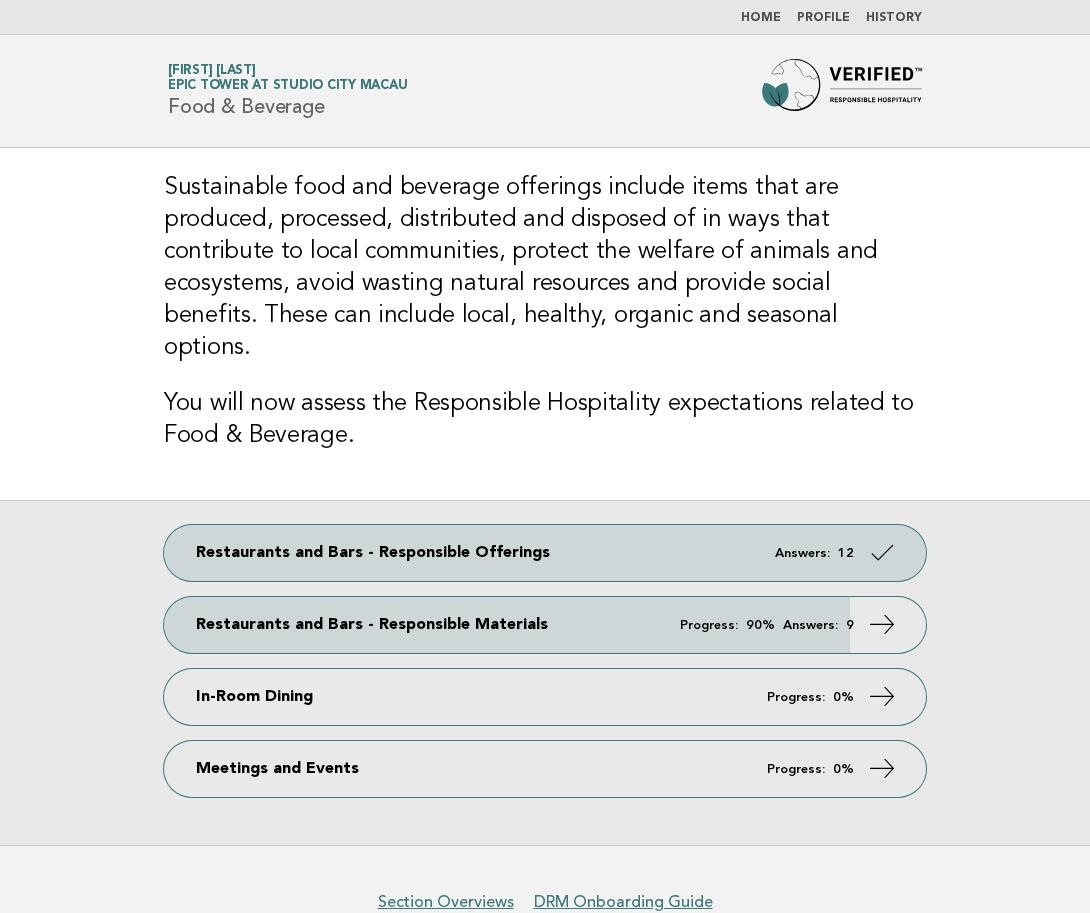scroll, scrollTop: 0, scrollLeft: 0, axis: both 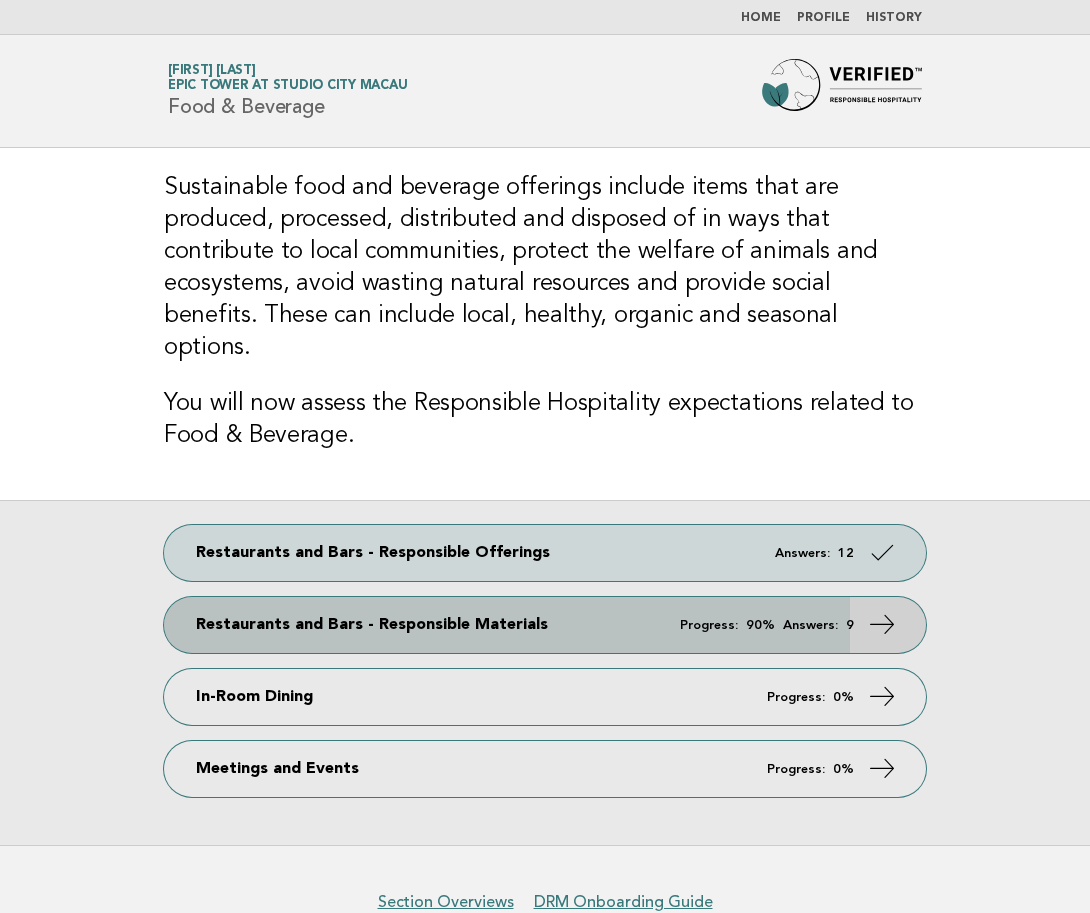 click at bounding box center [882, 624] 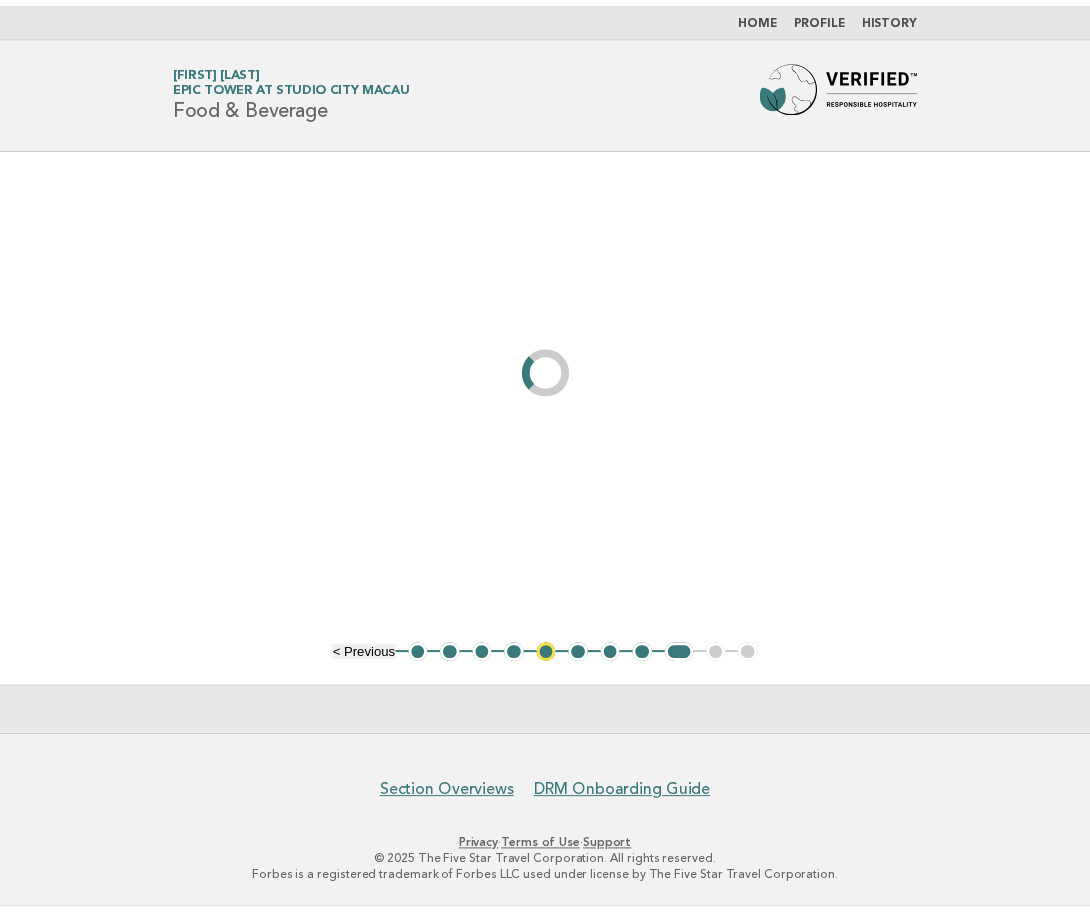 scroll, scrollTop: 0, scrollLeft: 0, axis: both 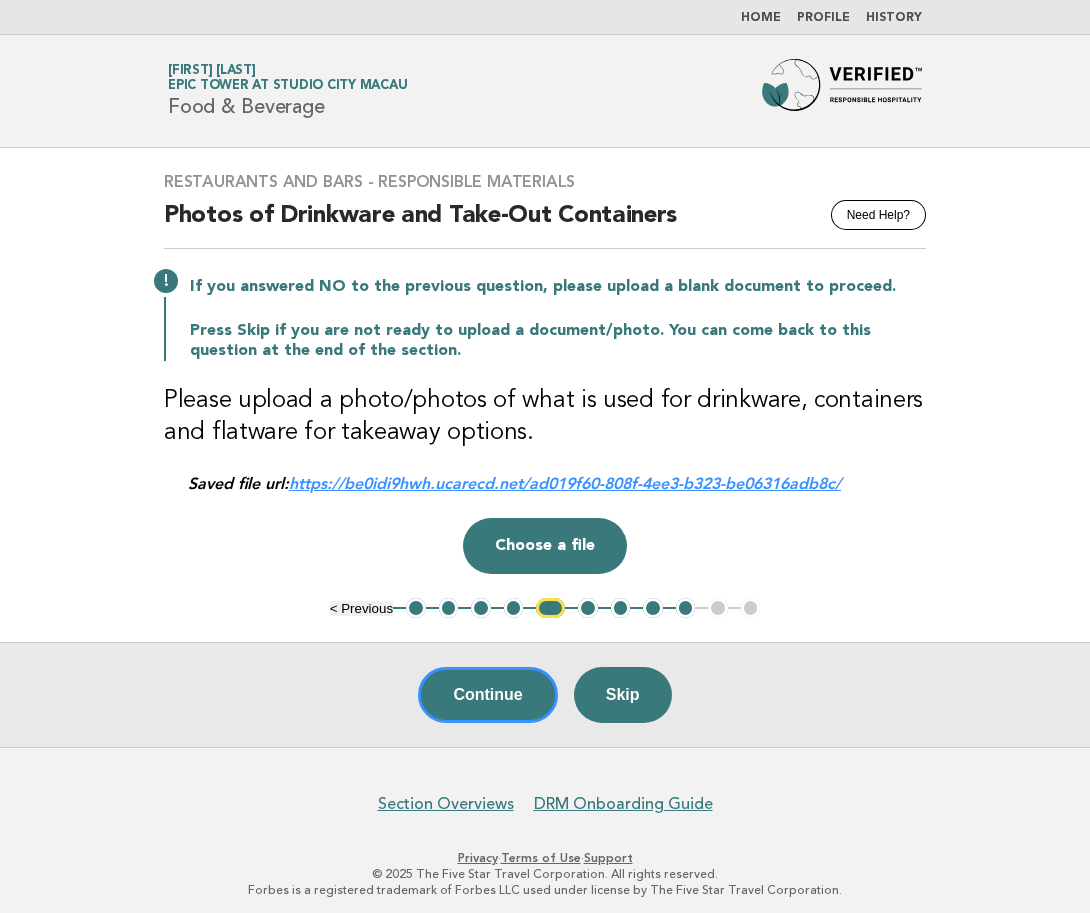 click on "https://be0idi9hwh.ucarecd.net/ad019f60-808f-4ee3-b323-be06316adb8c/" at bounding box center (565, 483) 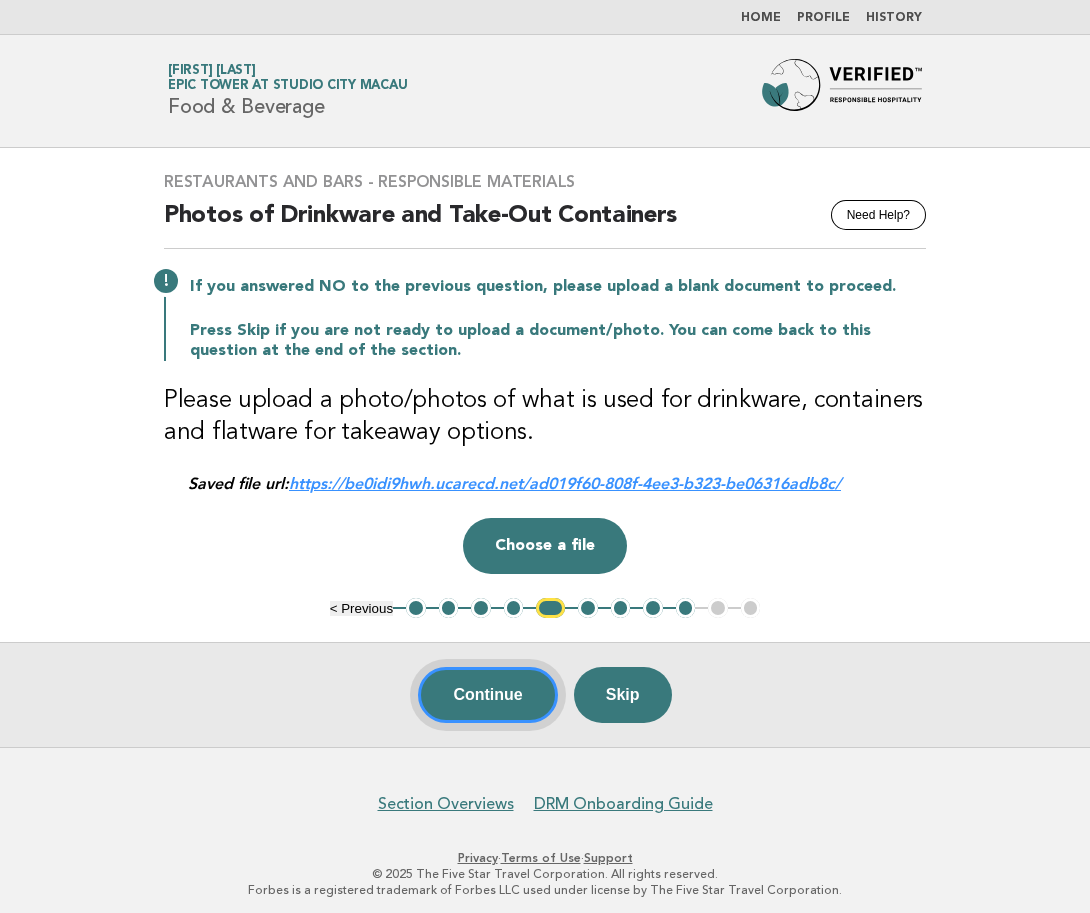 click on "Continue" at bounding box center [487, 695] 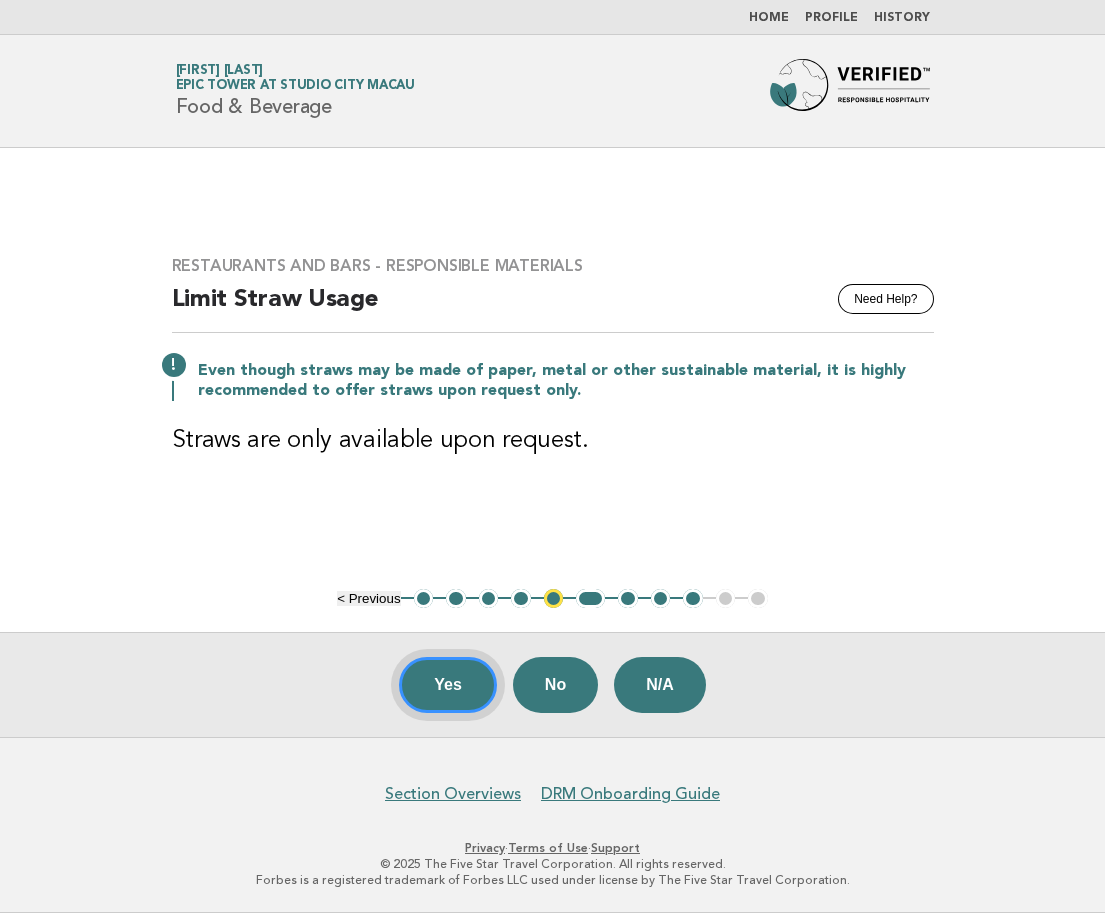 click on "Yes" at bounding box center (448, 685) 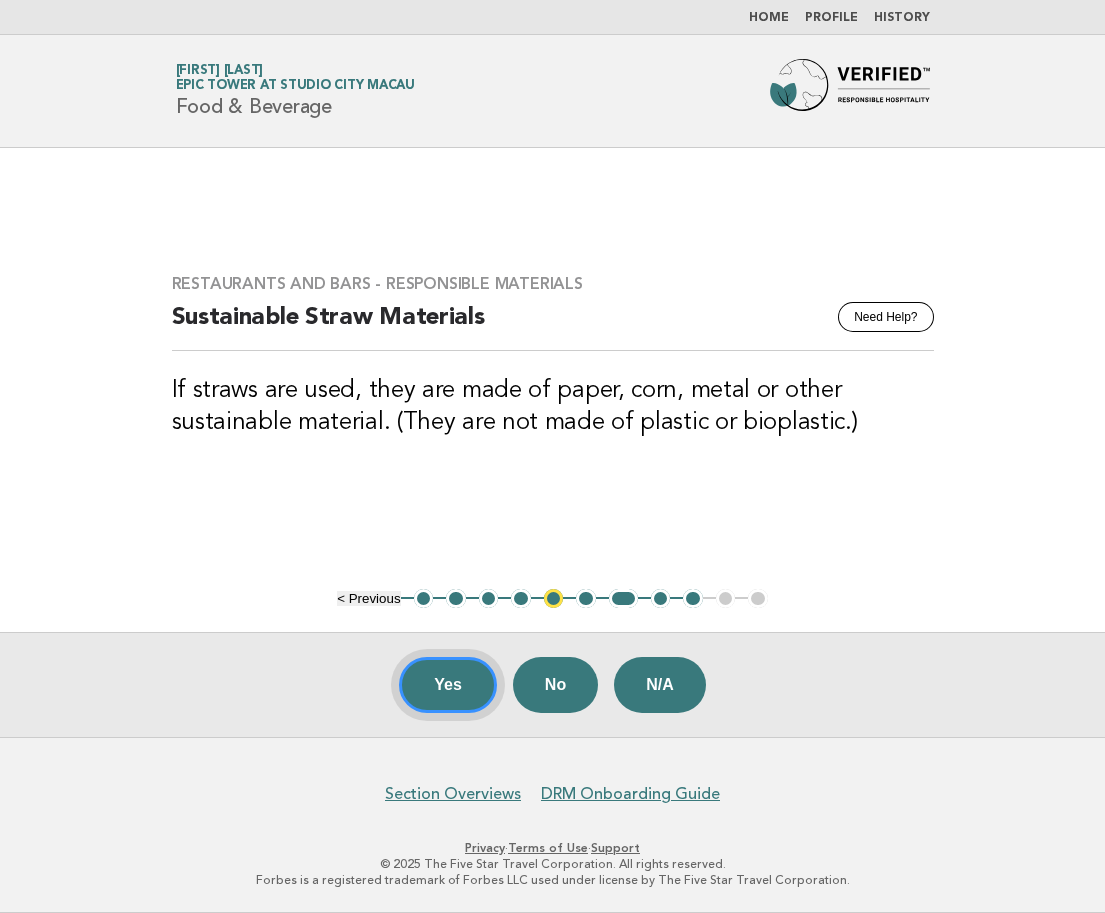 click on "Yes" at bounding box center (448, 685) 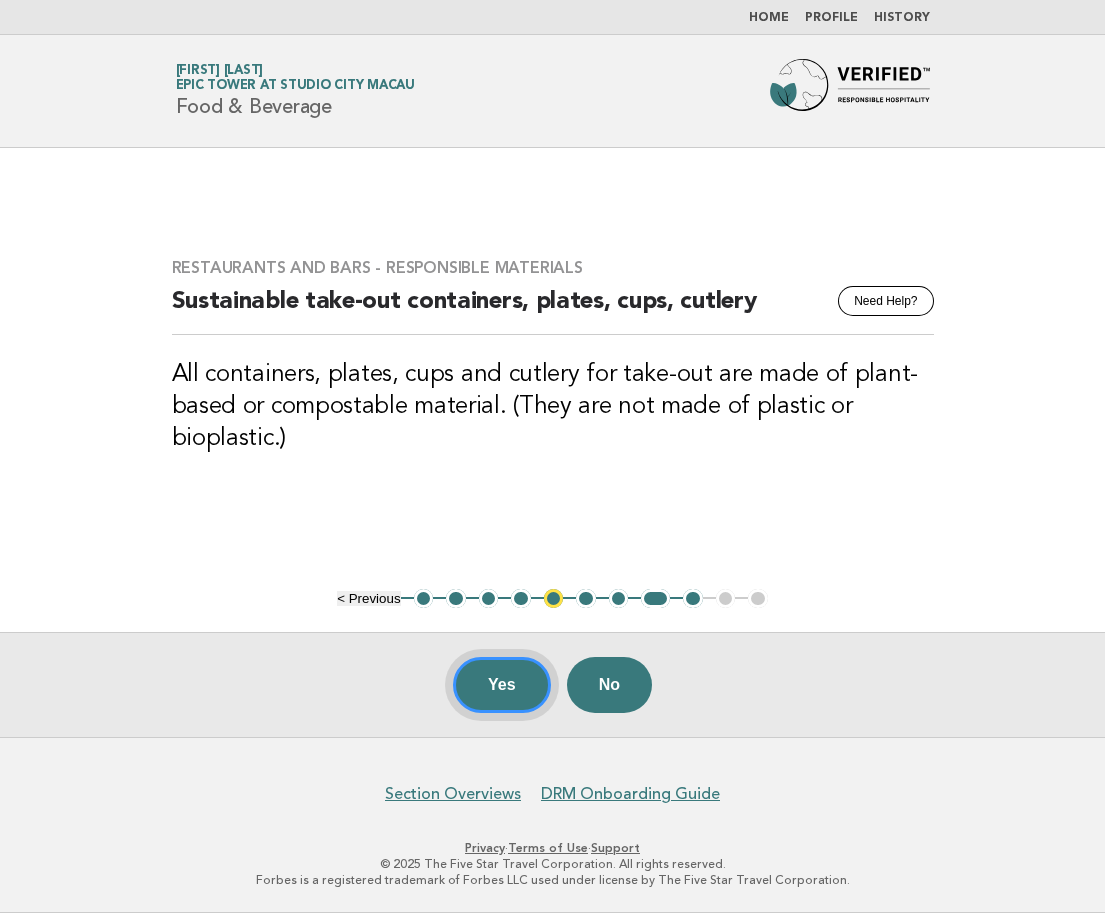 click on "Yes" at bounding box center (502, 685) 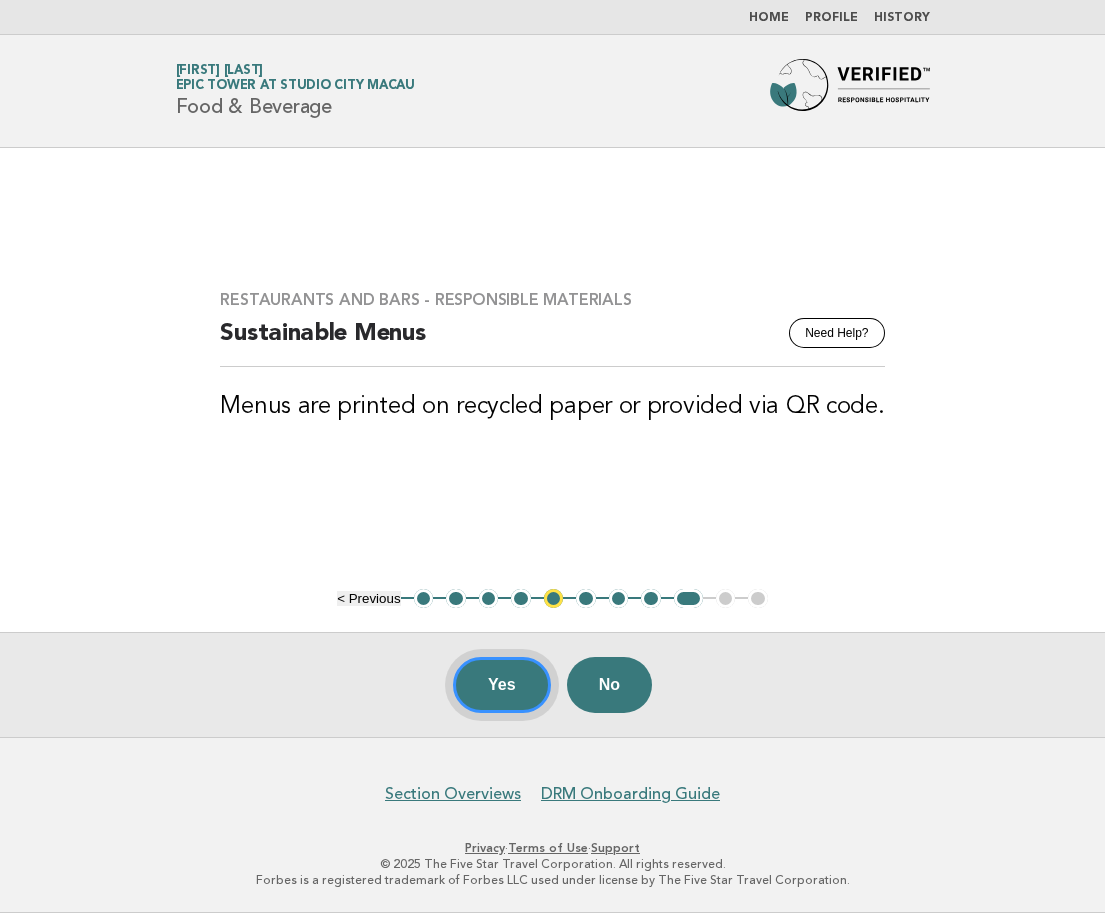 click on "Yes" at bounding box center (502, 685) 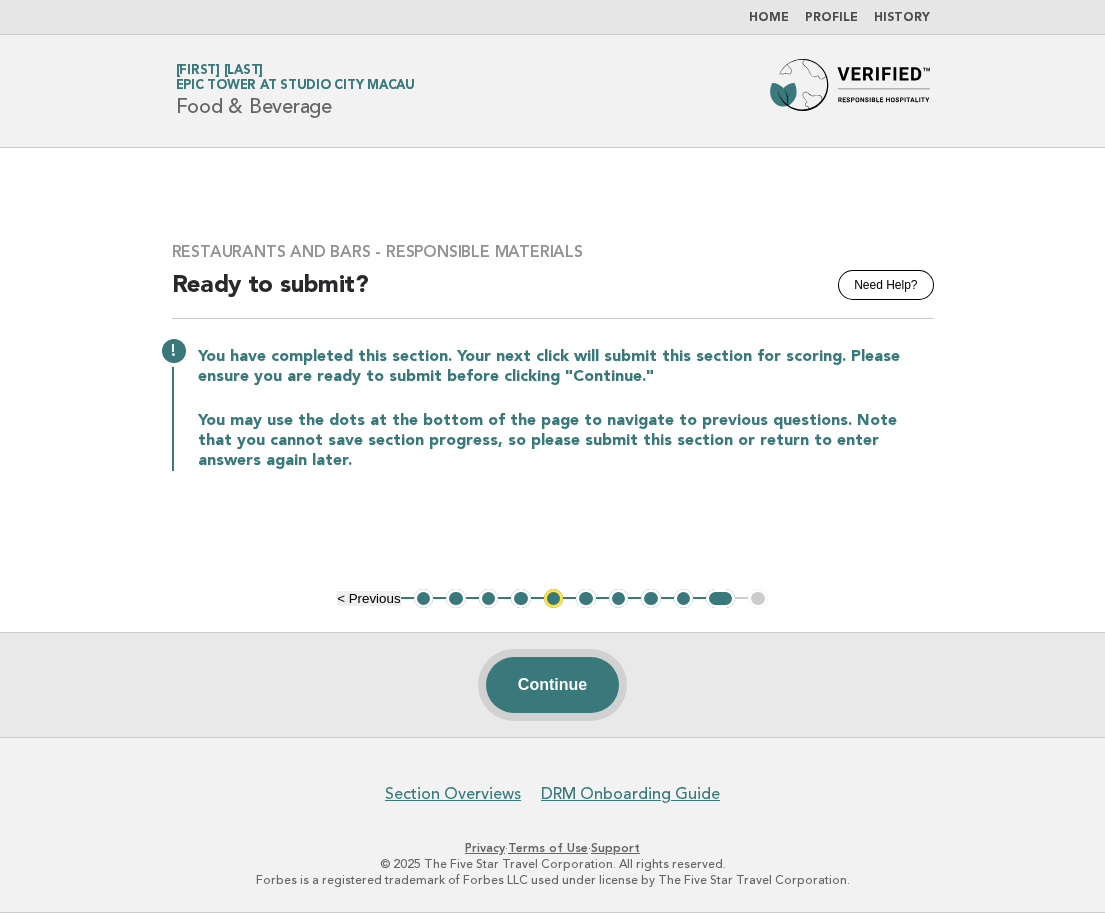 click on "Continue" at bounding box center (552, 685) 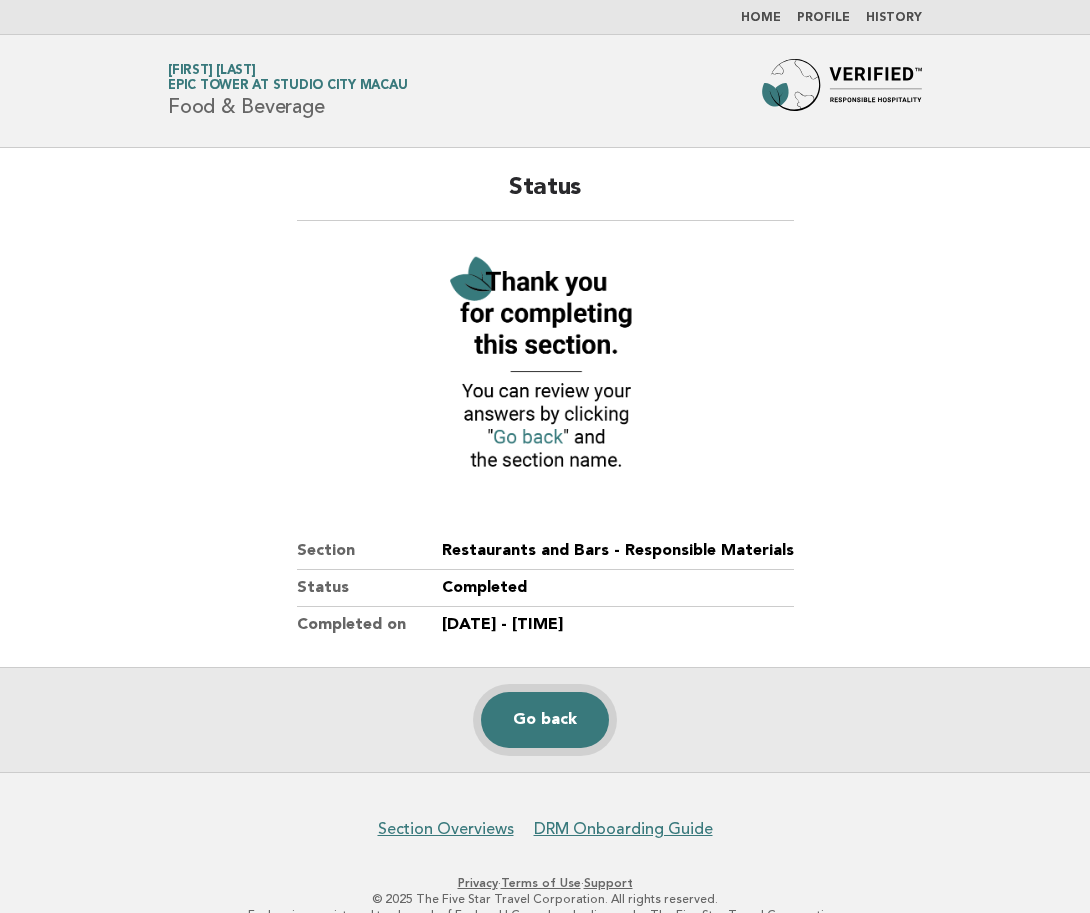 click on "Go back" at bounding box center [545, 720] 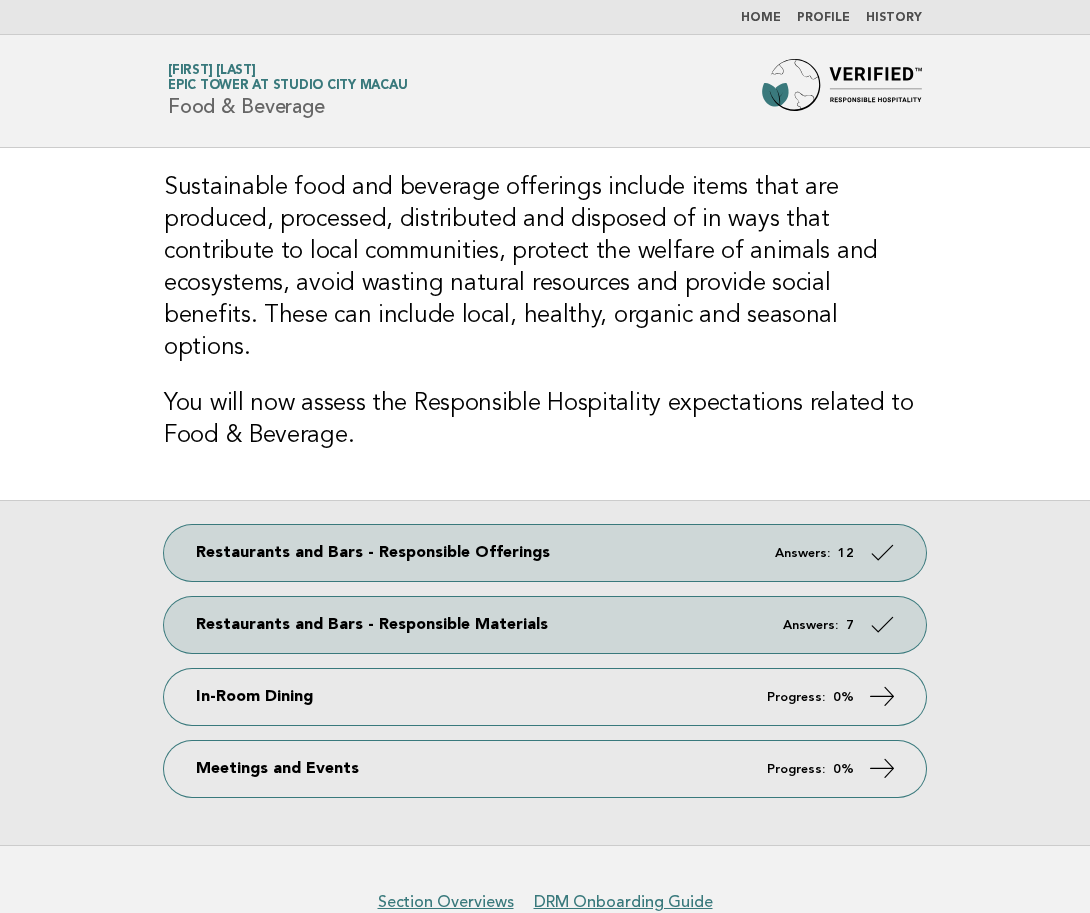 scroll, scrollTop: 0, scrollLeft: 0, axis: both 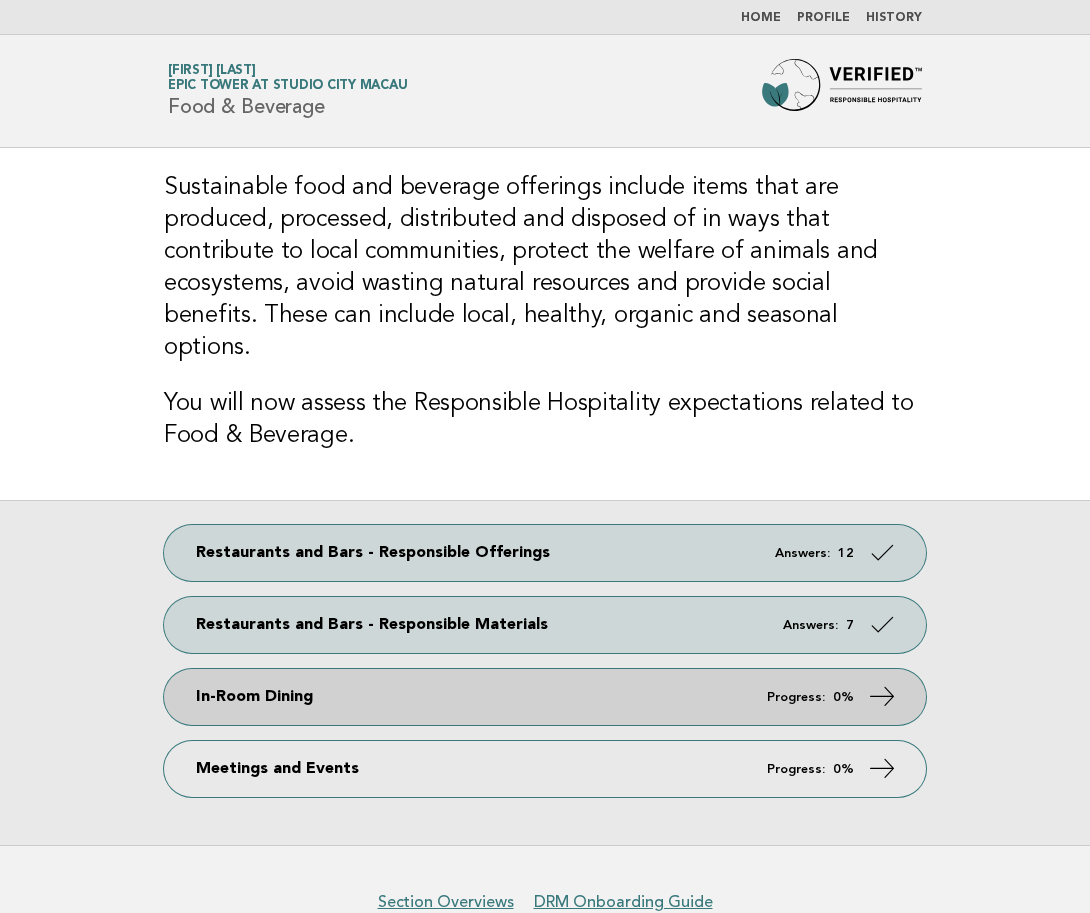 click on "In-Room Dining
Progress:
0%" at bounding box center [545, 697] 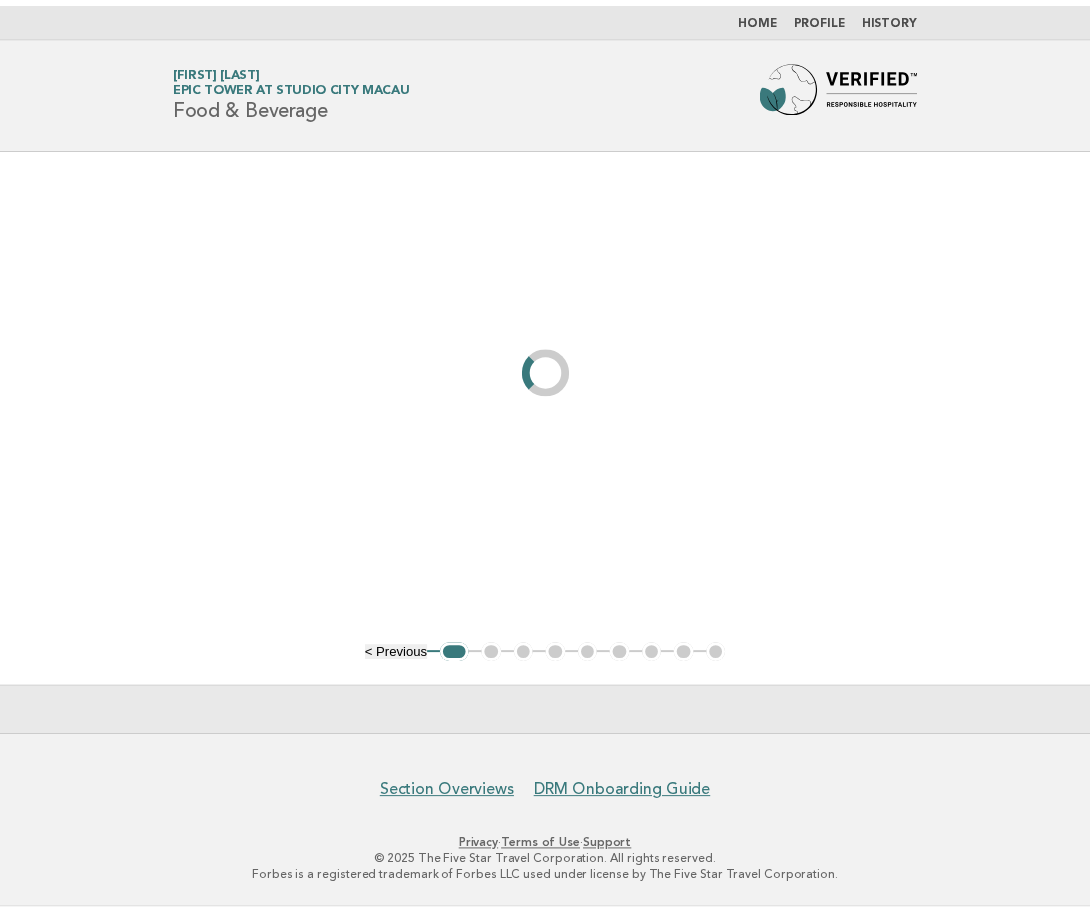 scroll, scrollTop: 0, scrollLeft: 0, axis: both 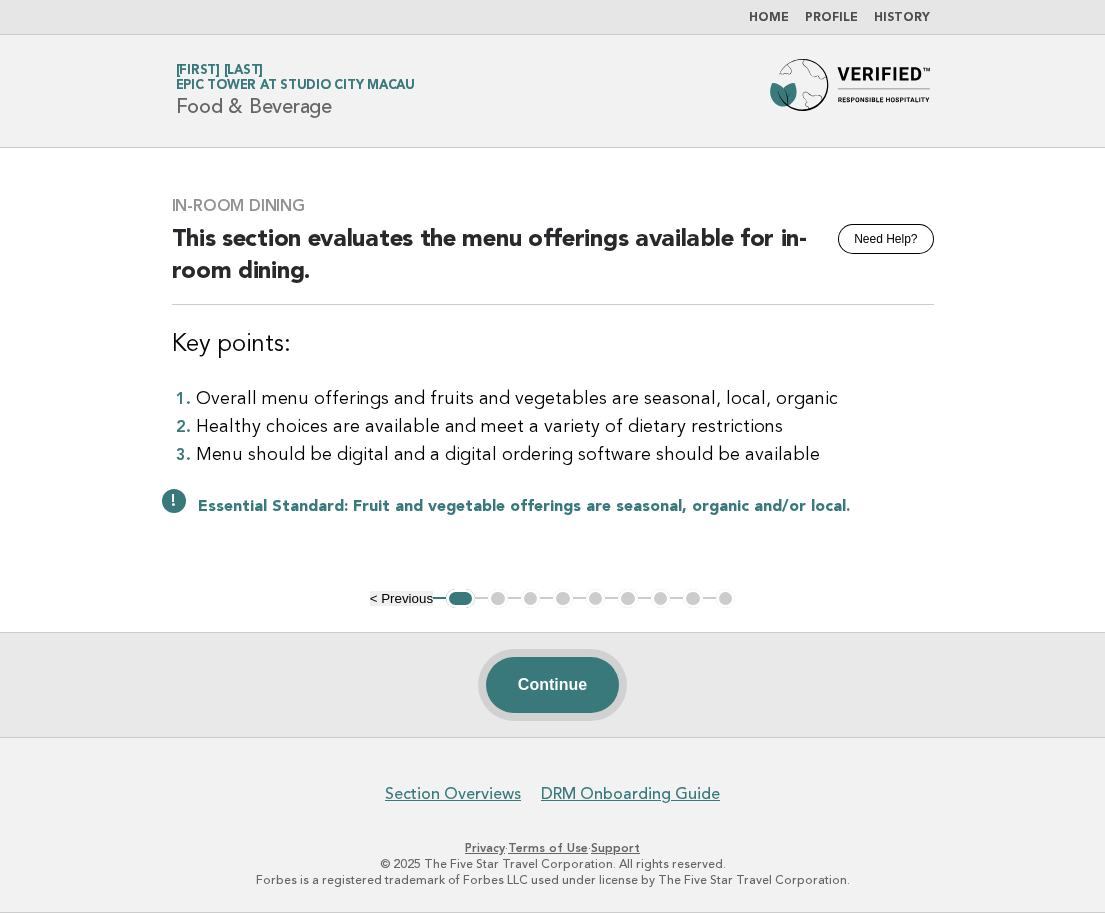 click on "Continue" at bounding box center [552, 685] 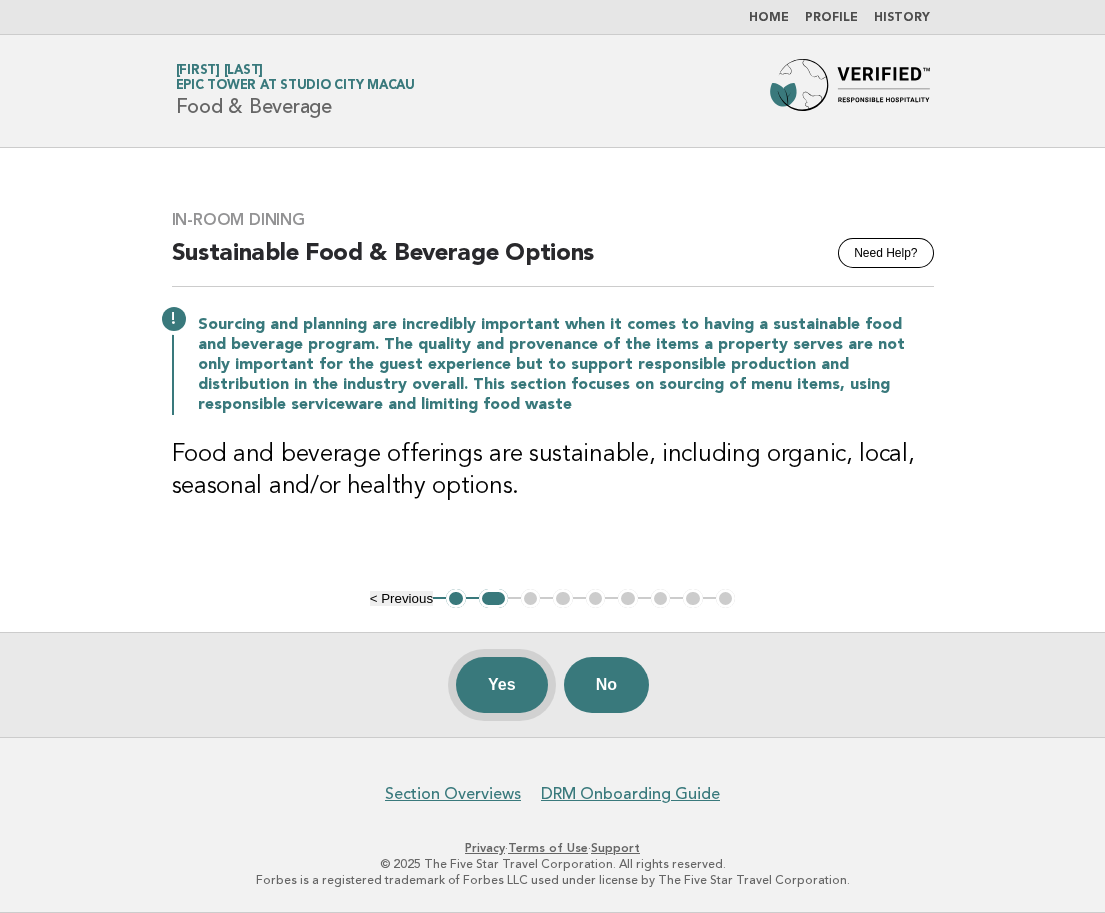 click on "Yes" at bounding box center [502, 685] 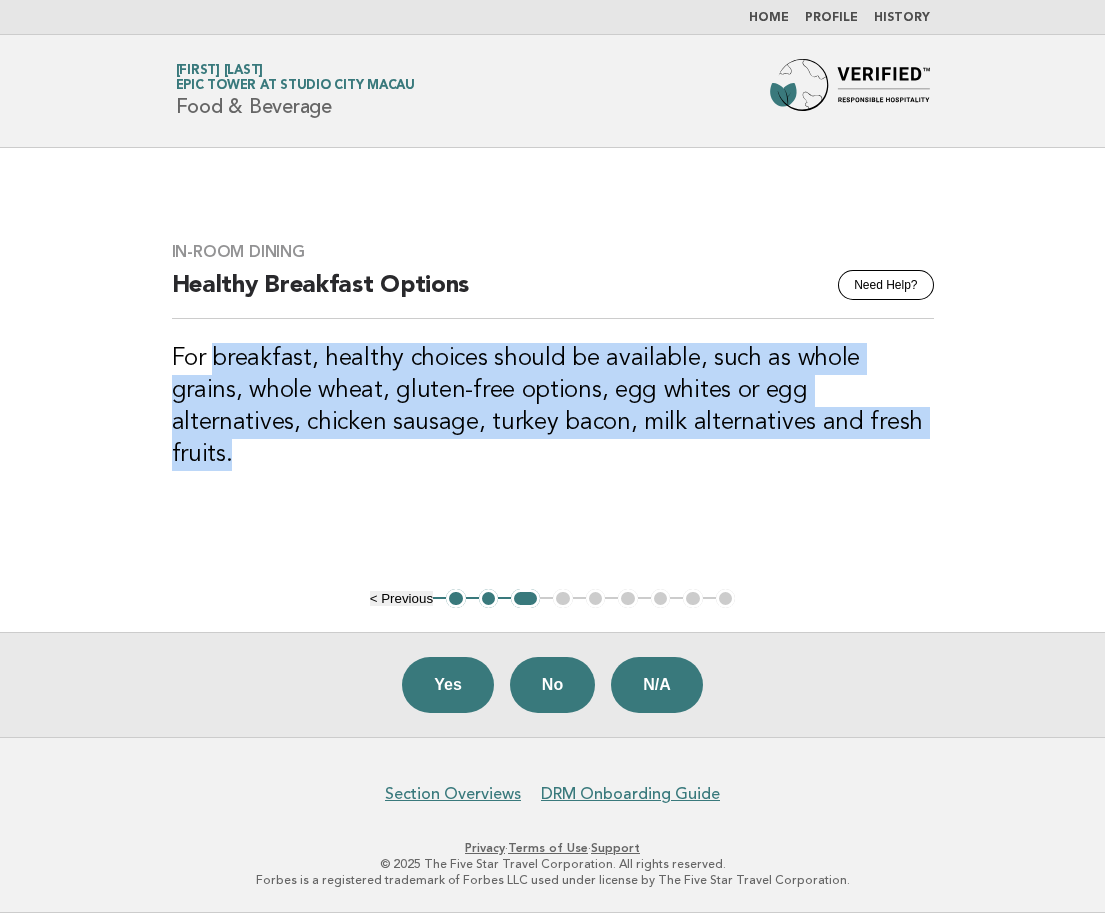 drag, startPoint x: 227, startPoint y: 371, endPoint x: 854, endPoint y: 439, distance: 630.67664 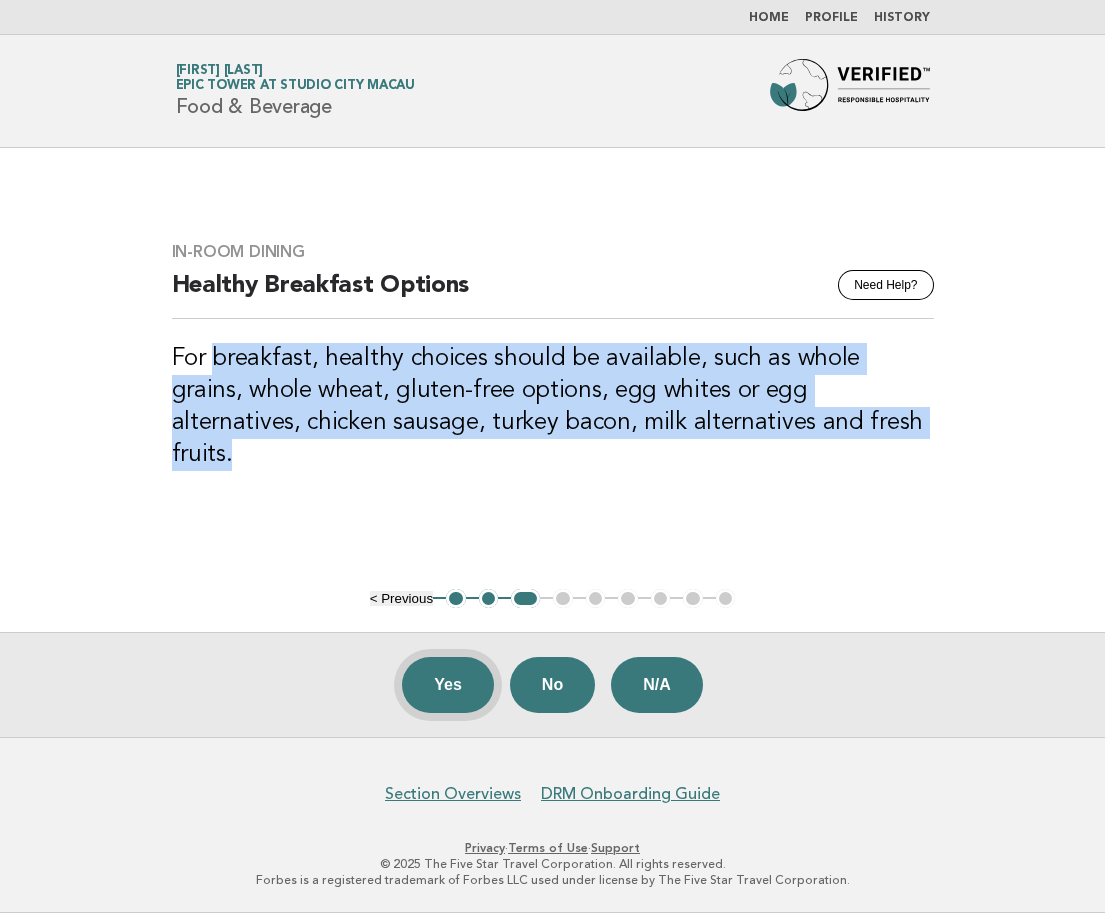 click on "Yes" at bounding box center (448, 685) 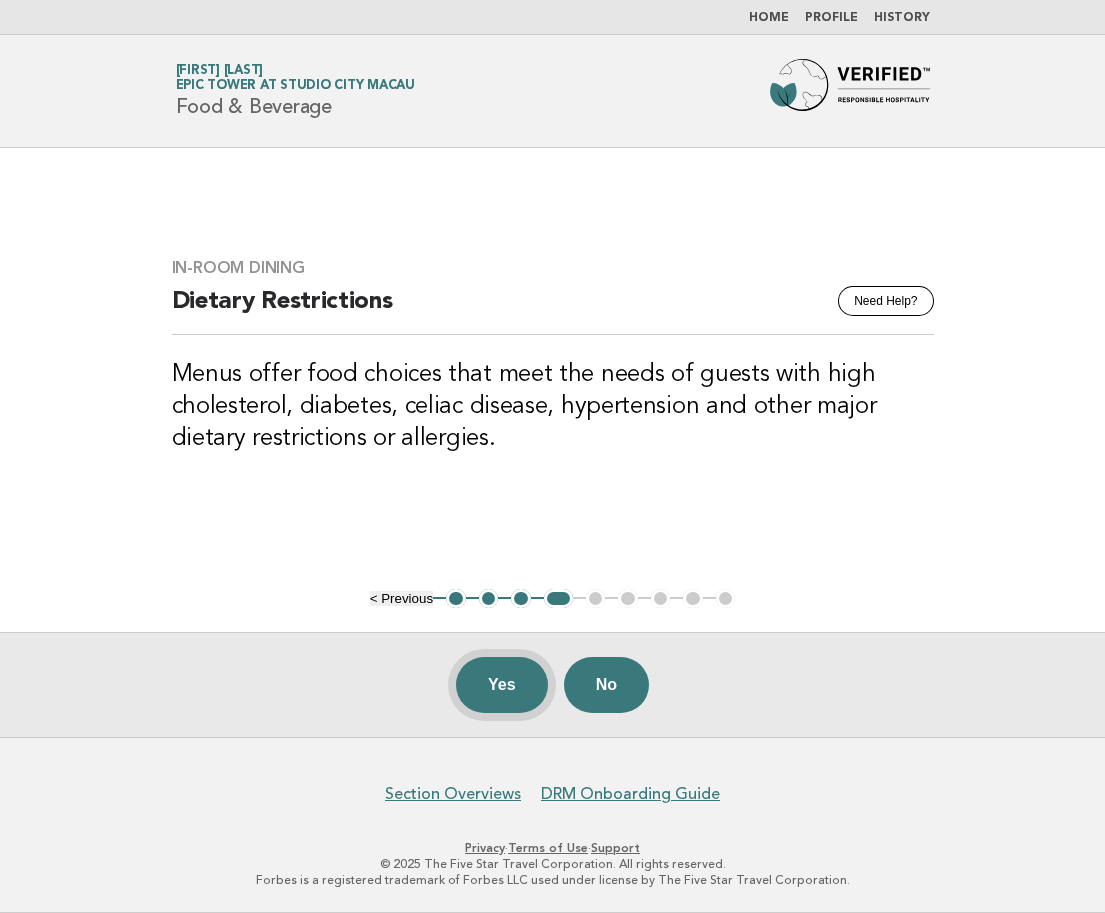 click on "Yes" at bounding box center (502, 685) 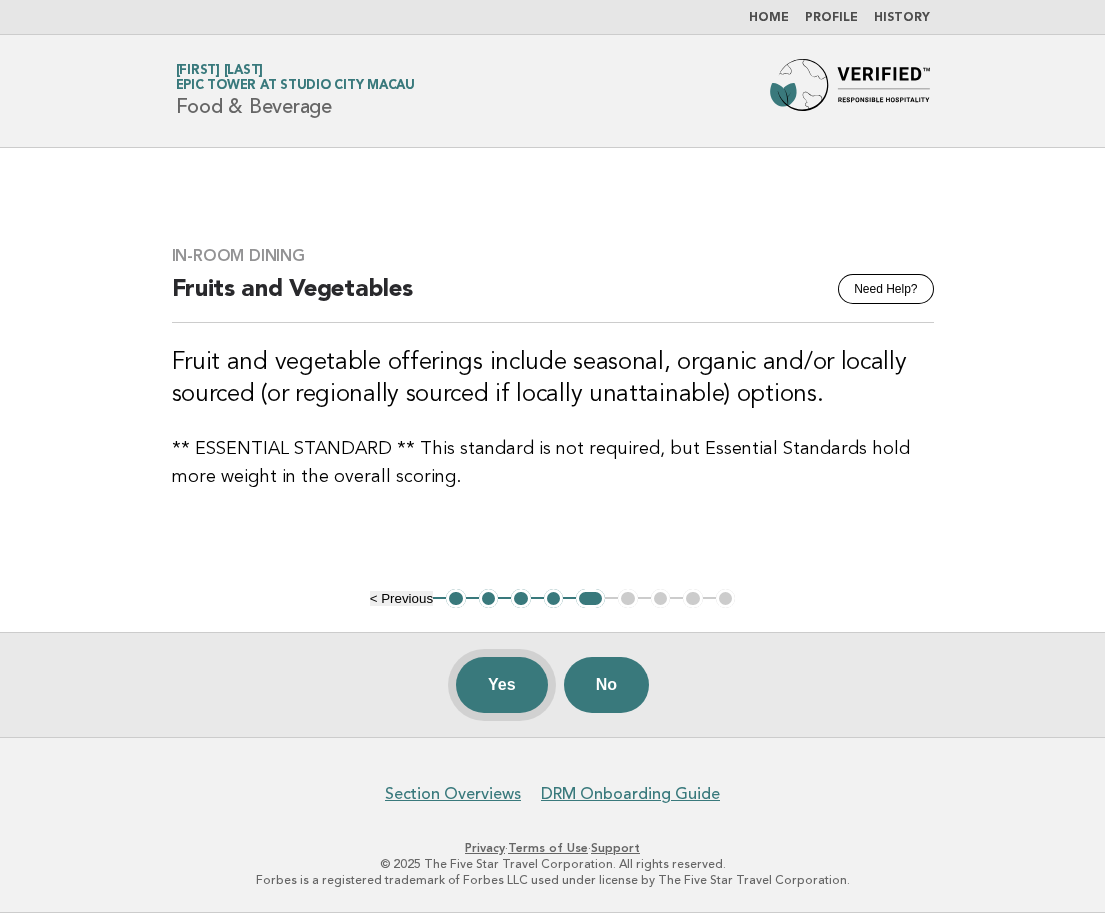 click on "Yes" at bounding box center (502, 685) 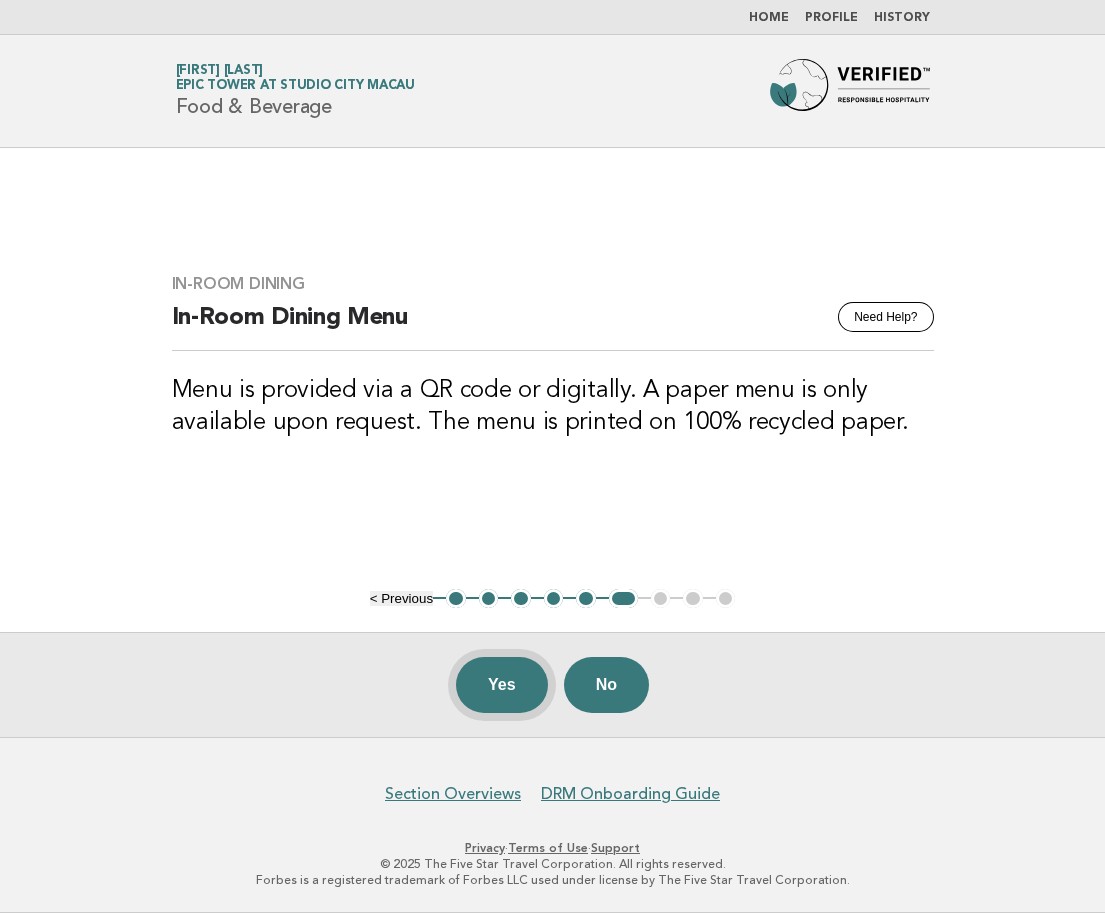 click on "Yes" at bounding box center (502, 685) 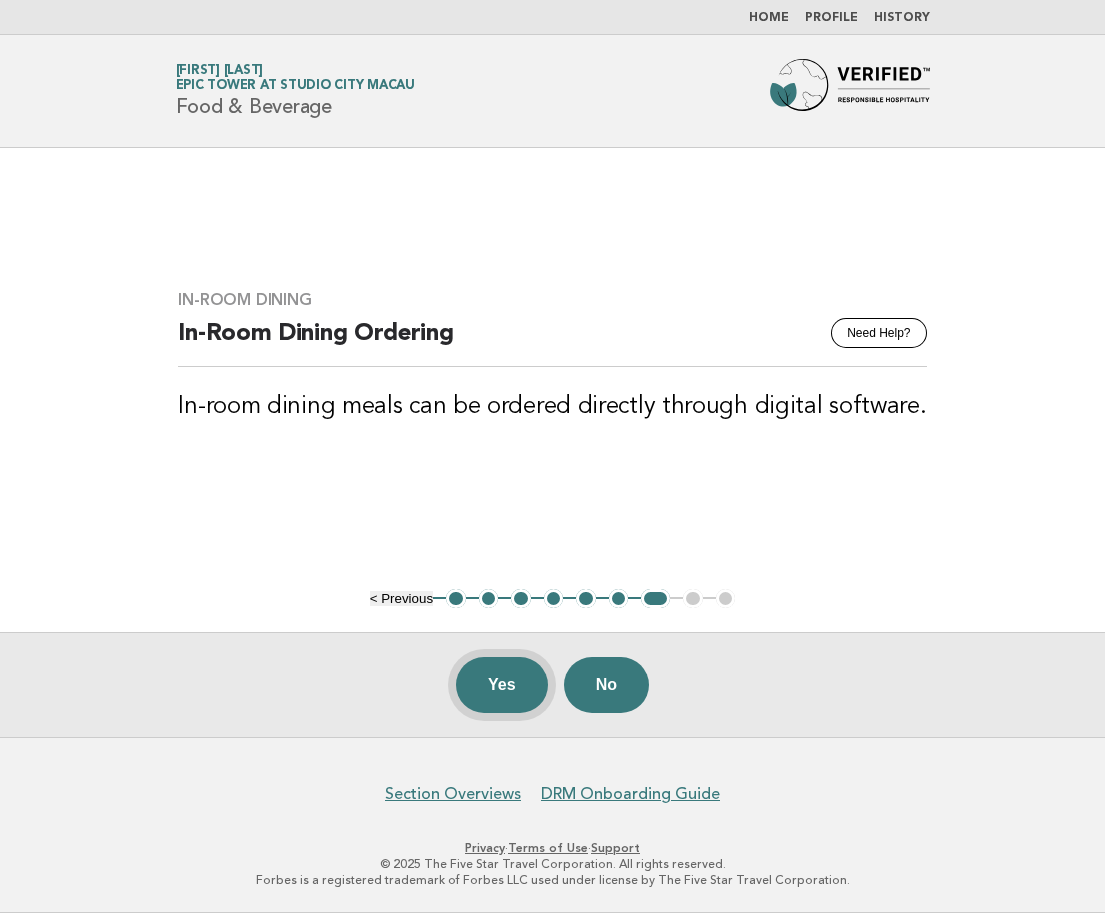 click on "Yes" at bounding box center [502, 685] 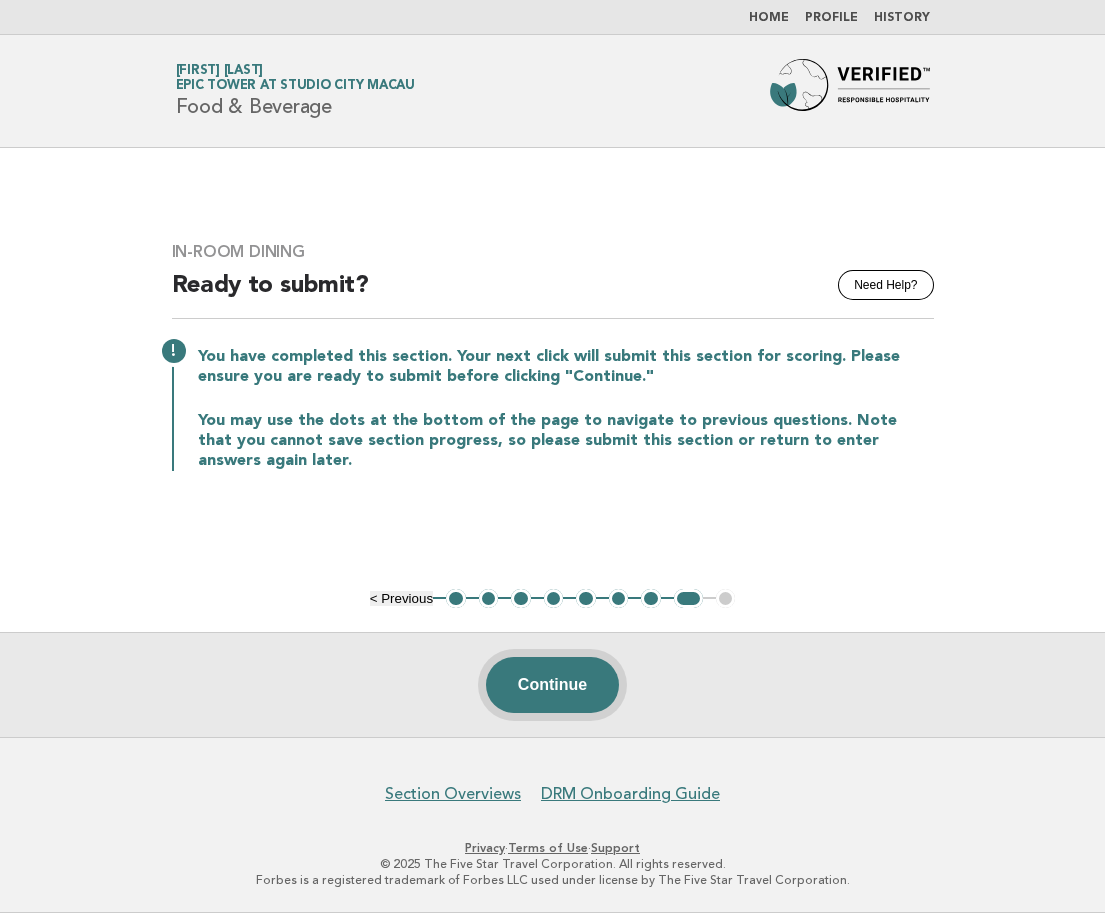 click on "Continue" at bounding box center (552, 685) 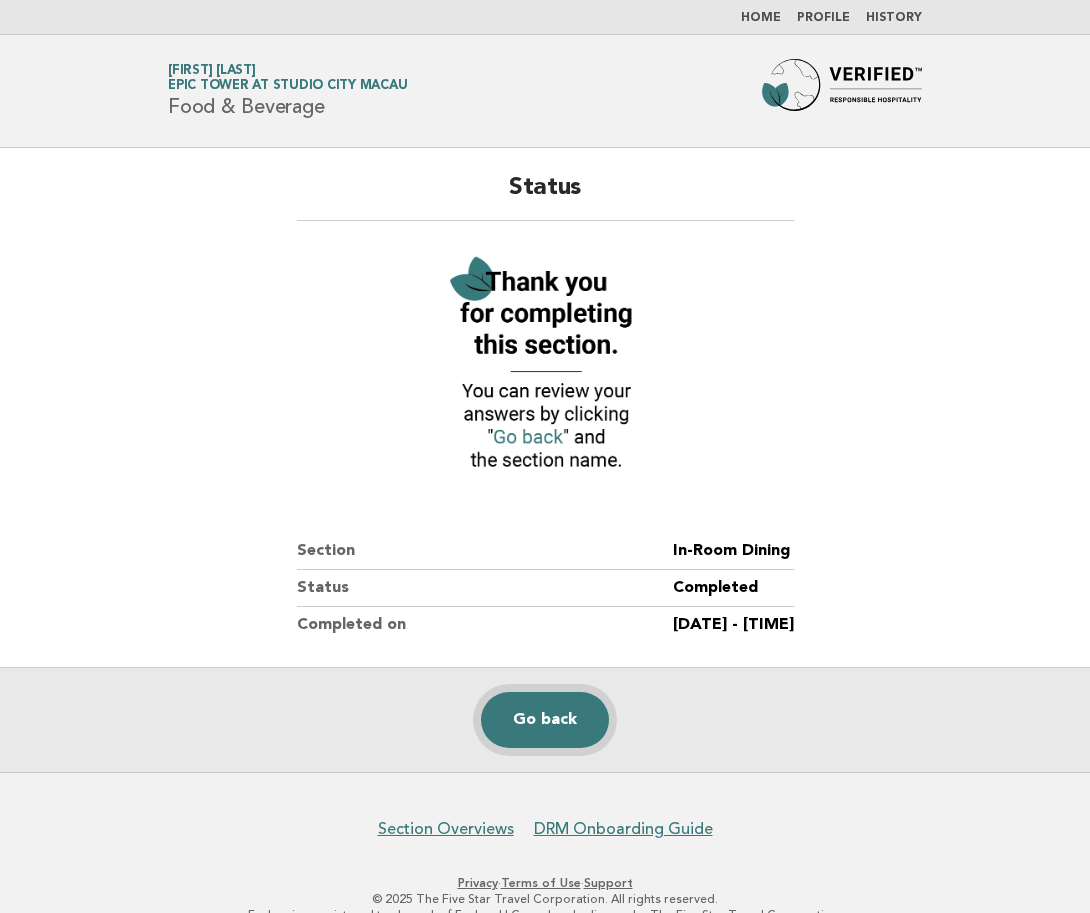 click on "Go back" at bounding box center (545, 720) 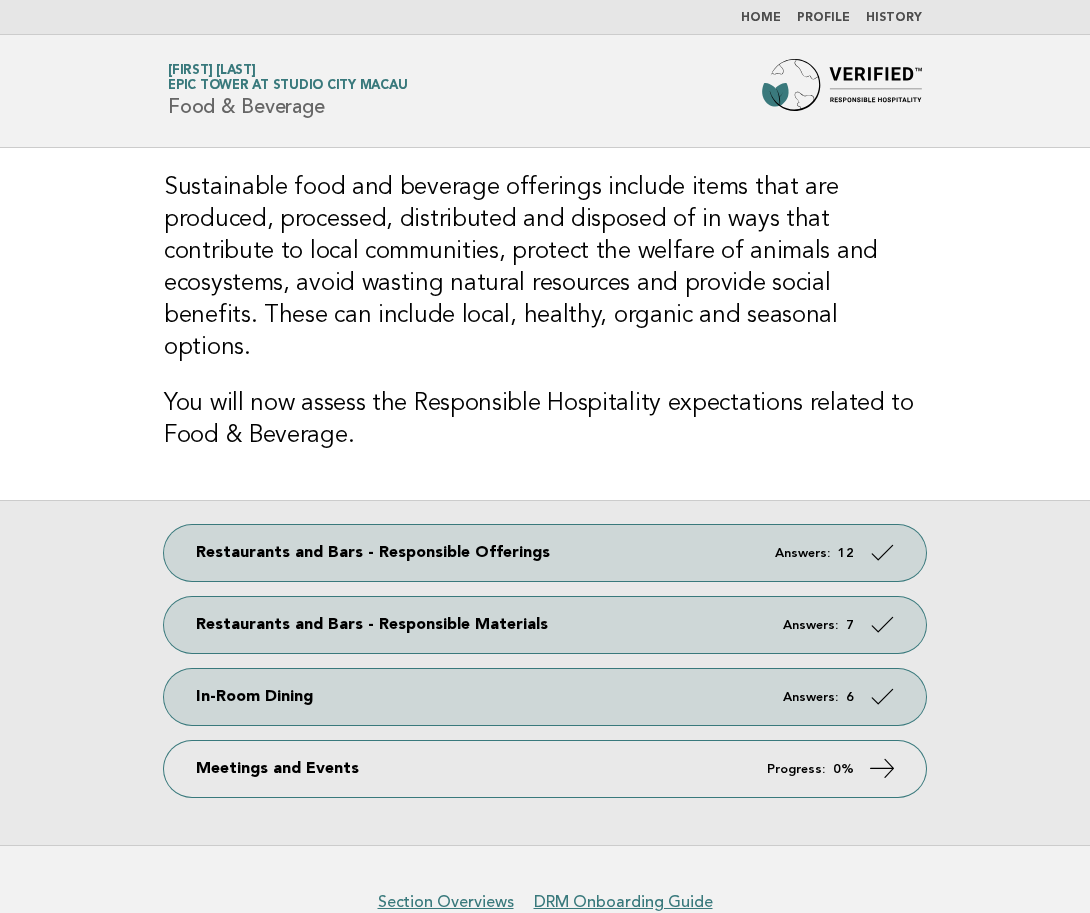 scroll, scrollTop: 0, scrollLeft: 0, axis: both 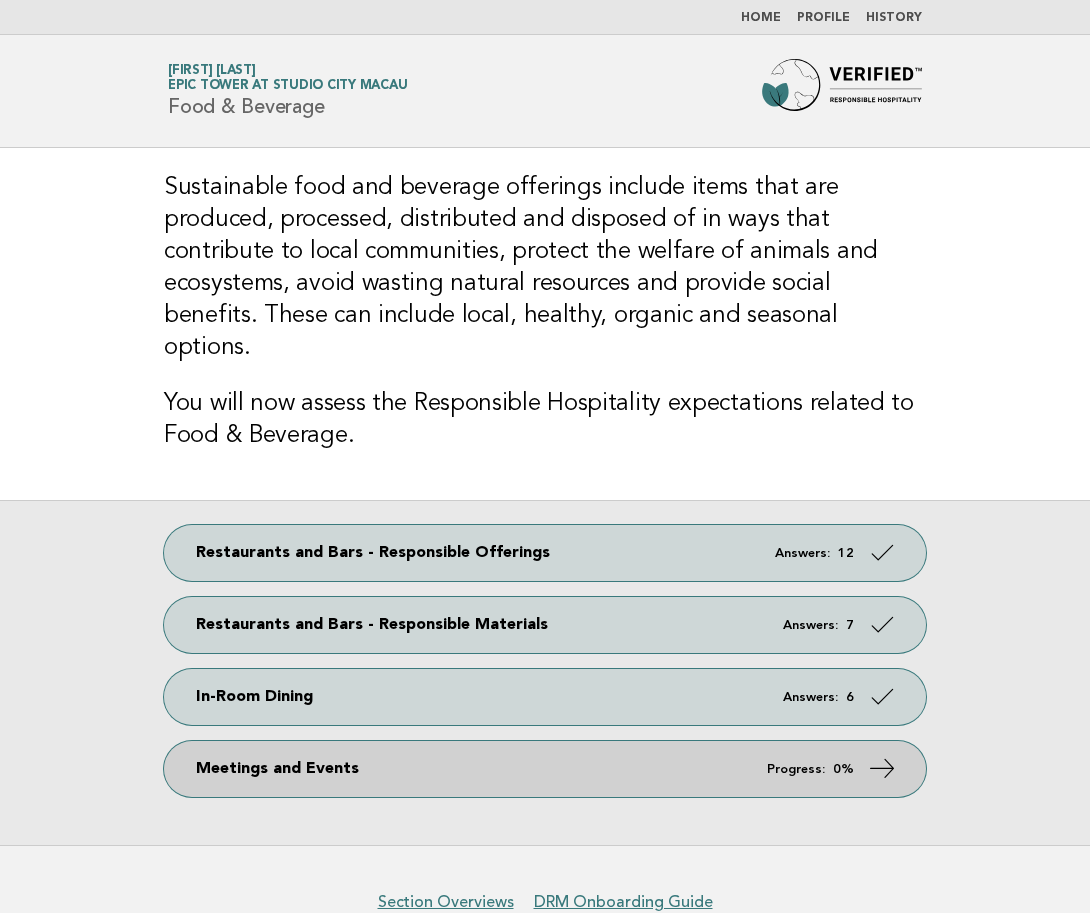 click on "Meetings and Events
Progress:
0%" at bounding box center [545, 769] 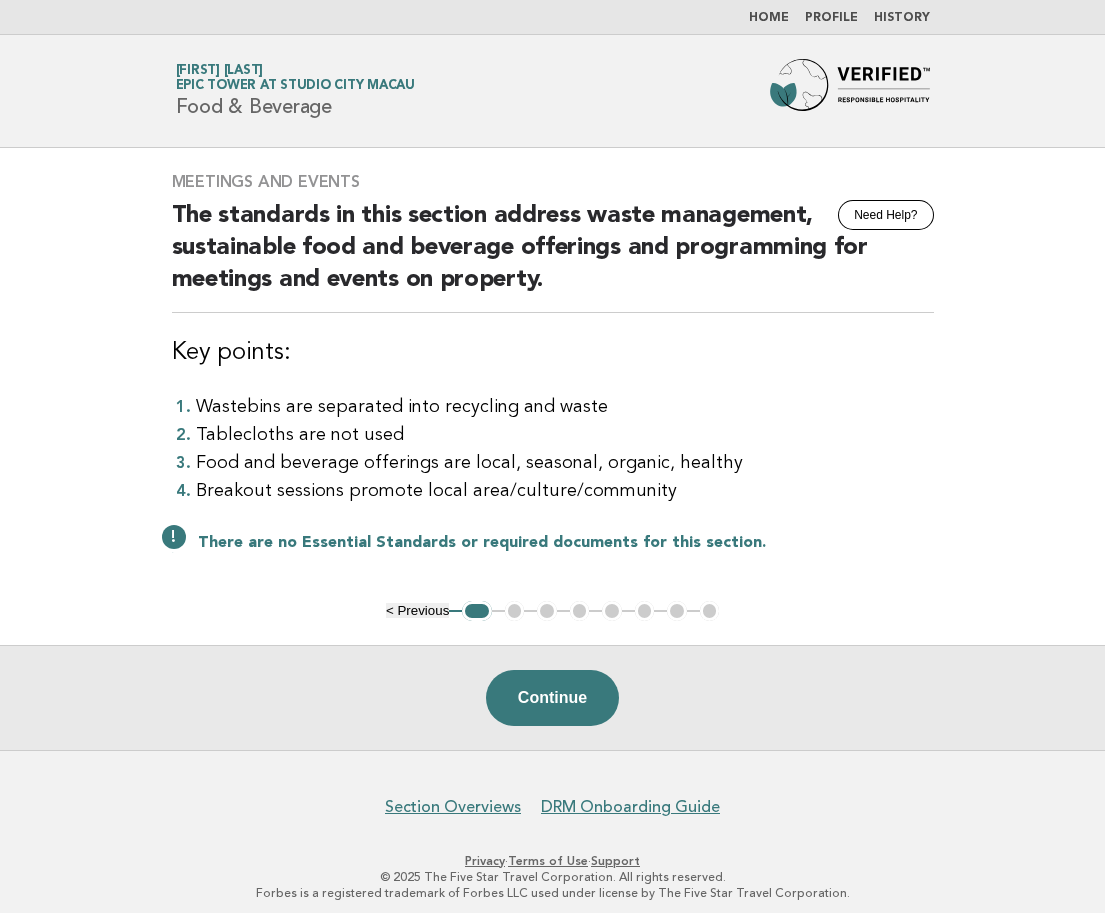 scroll, scrollTop: 0, scrollLeft: 0, axis: both 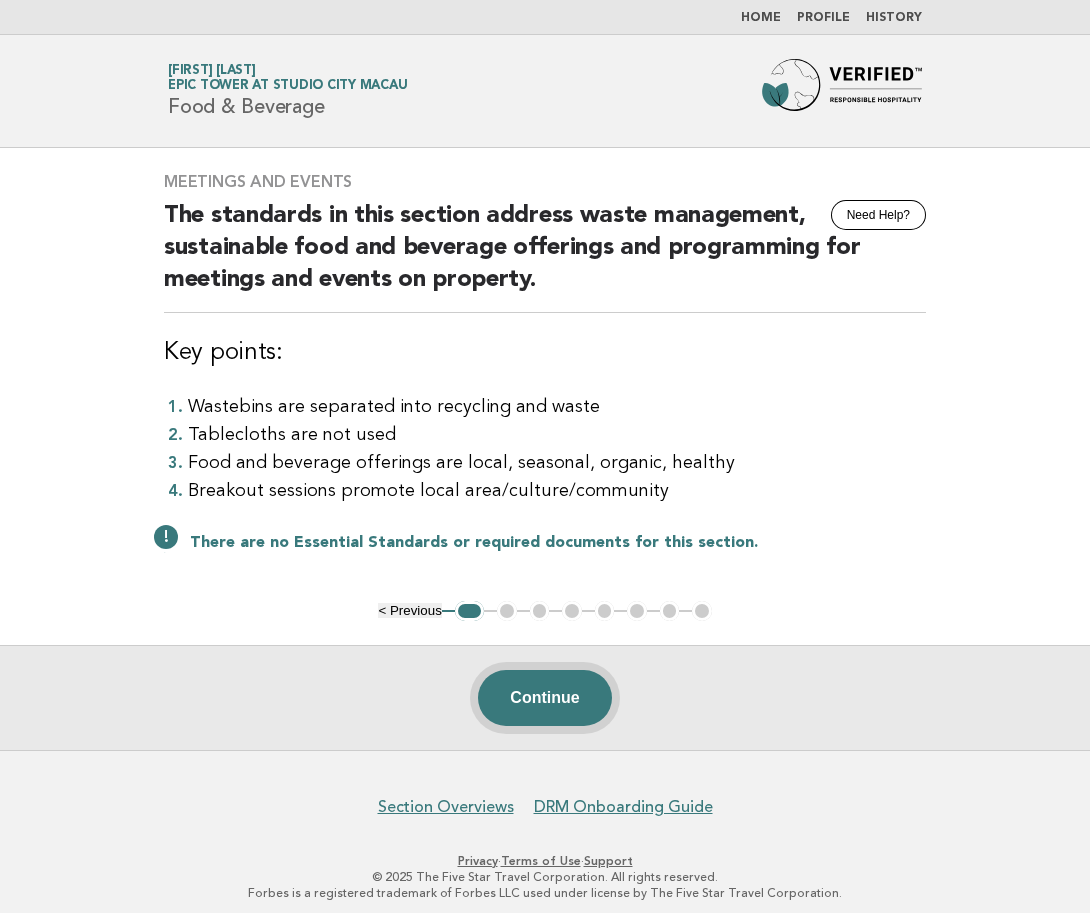 click on "Continue" at bounding box center (544, 698) 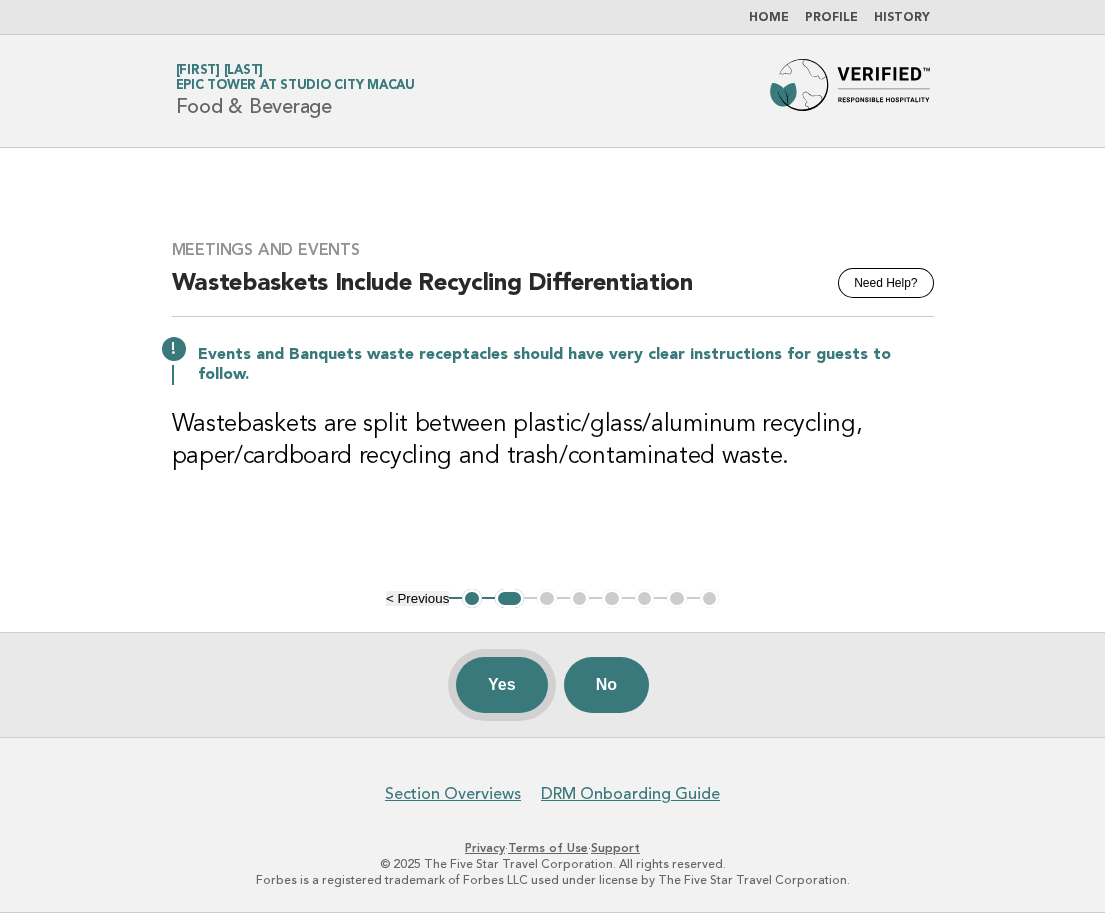 click on "Yes" at bounding box center [502, 685] 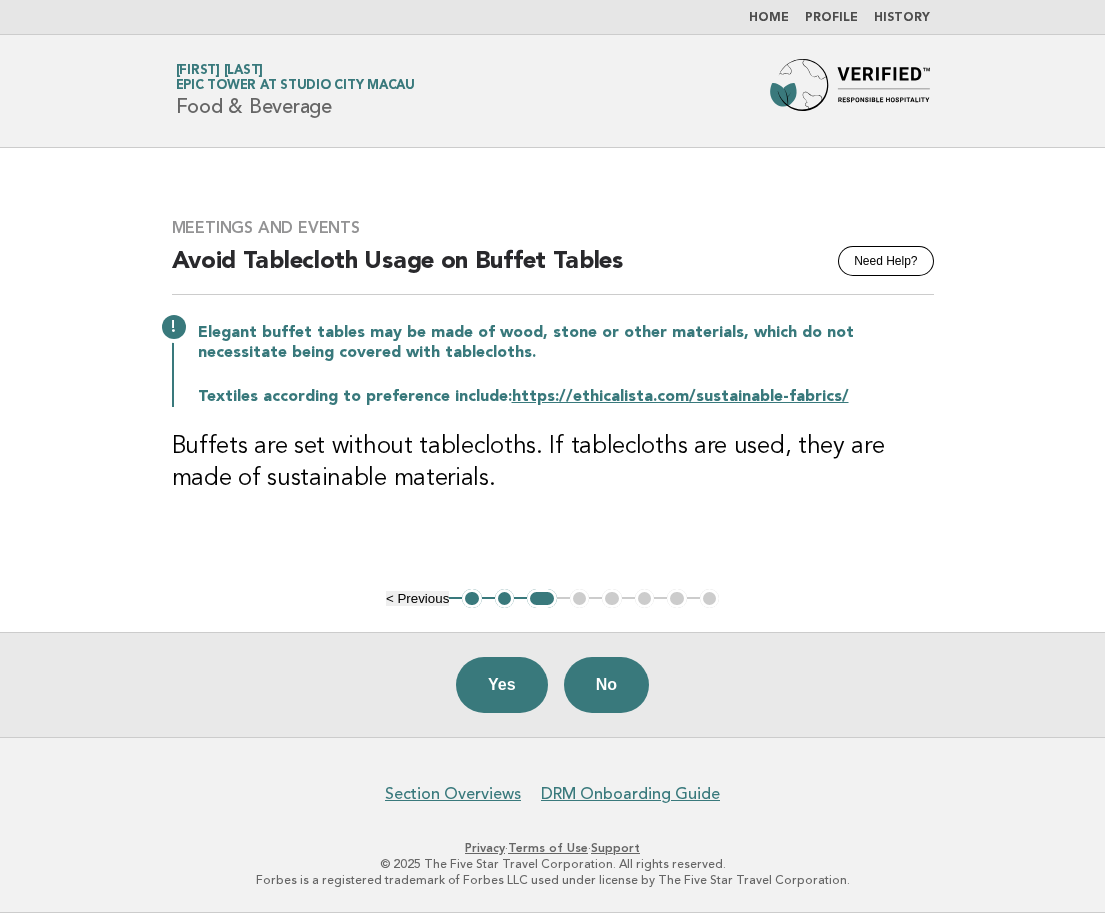 click on "2" at bounding box center [505, 599] 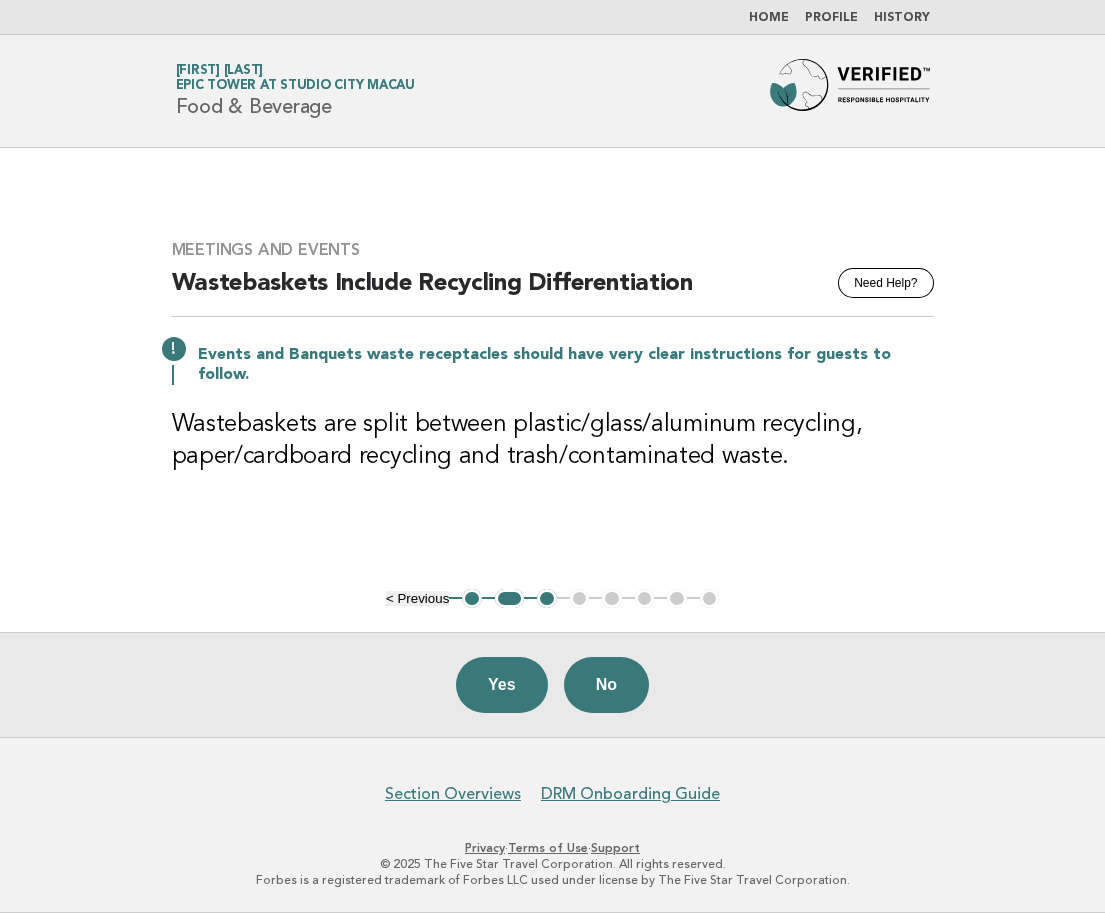 click on "1" at bounding box center (472, 599) 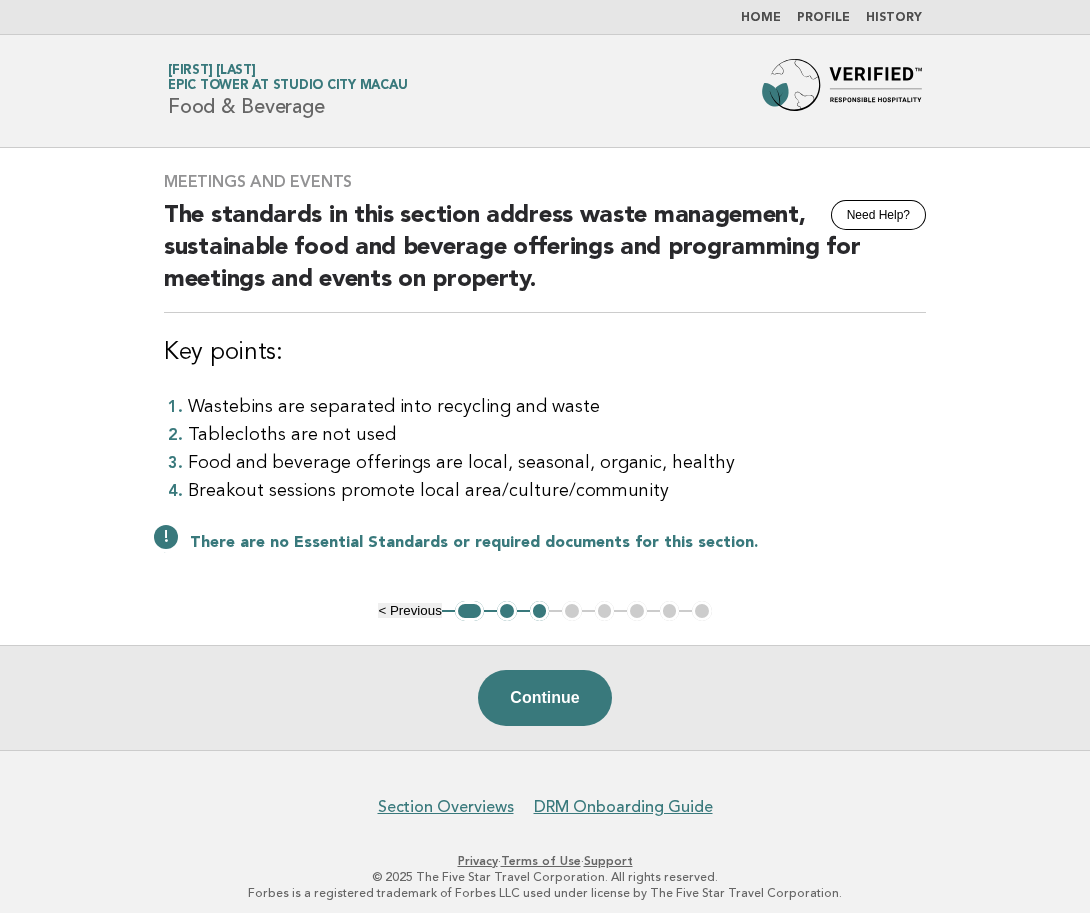click on "3" at bounding box center (540, 611) 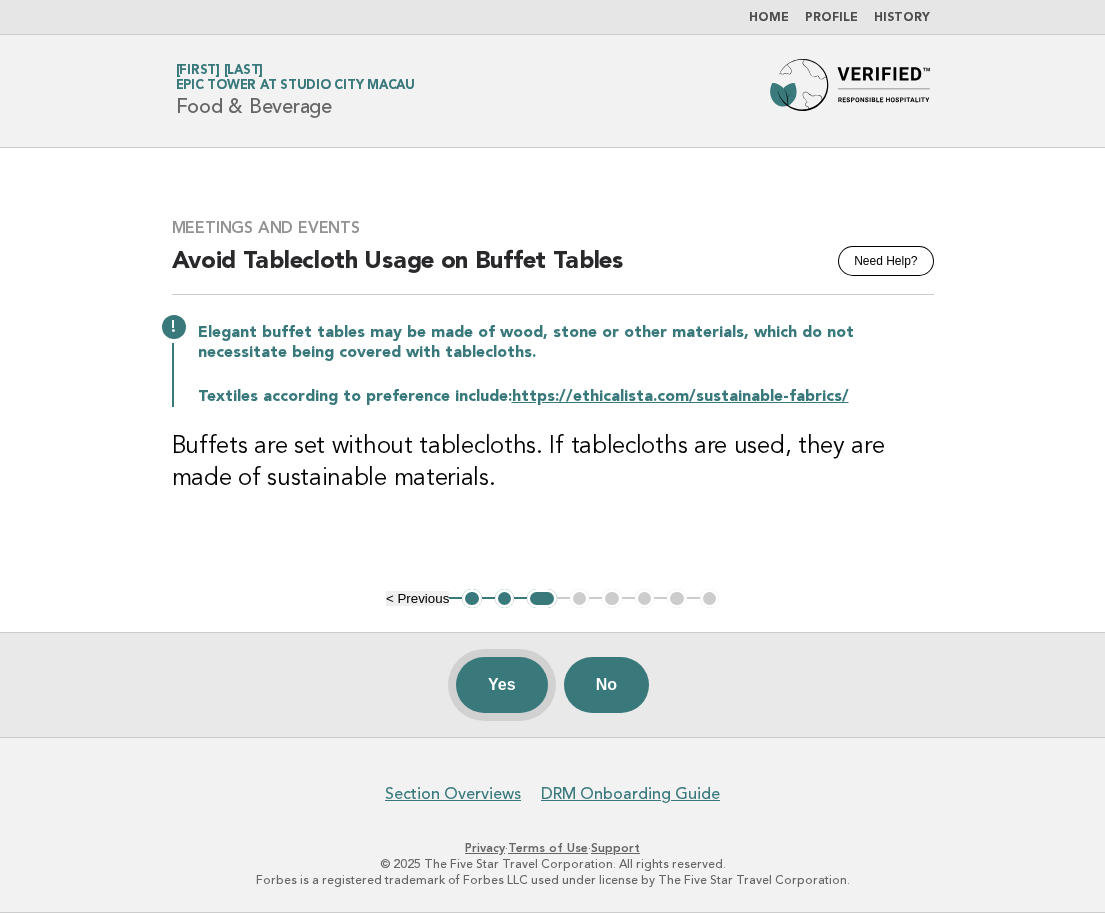 click on "Yes" at bounding box center (502, 685) 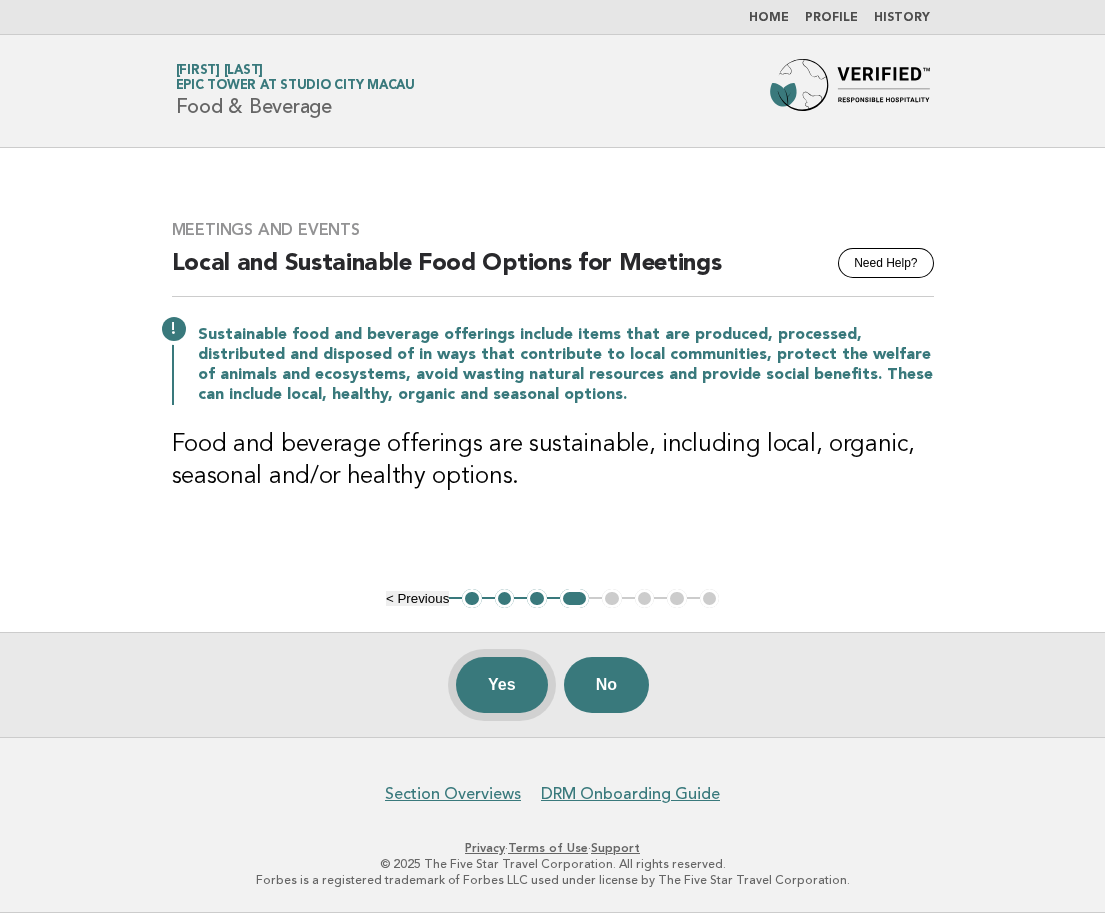 click on "Yes" at bounding box center [502, 685] 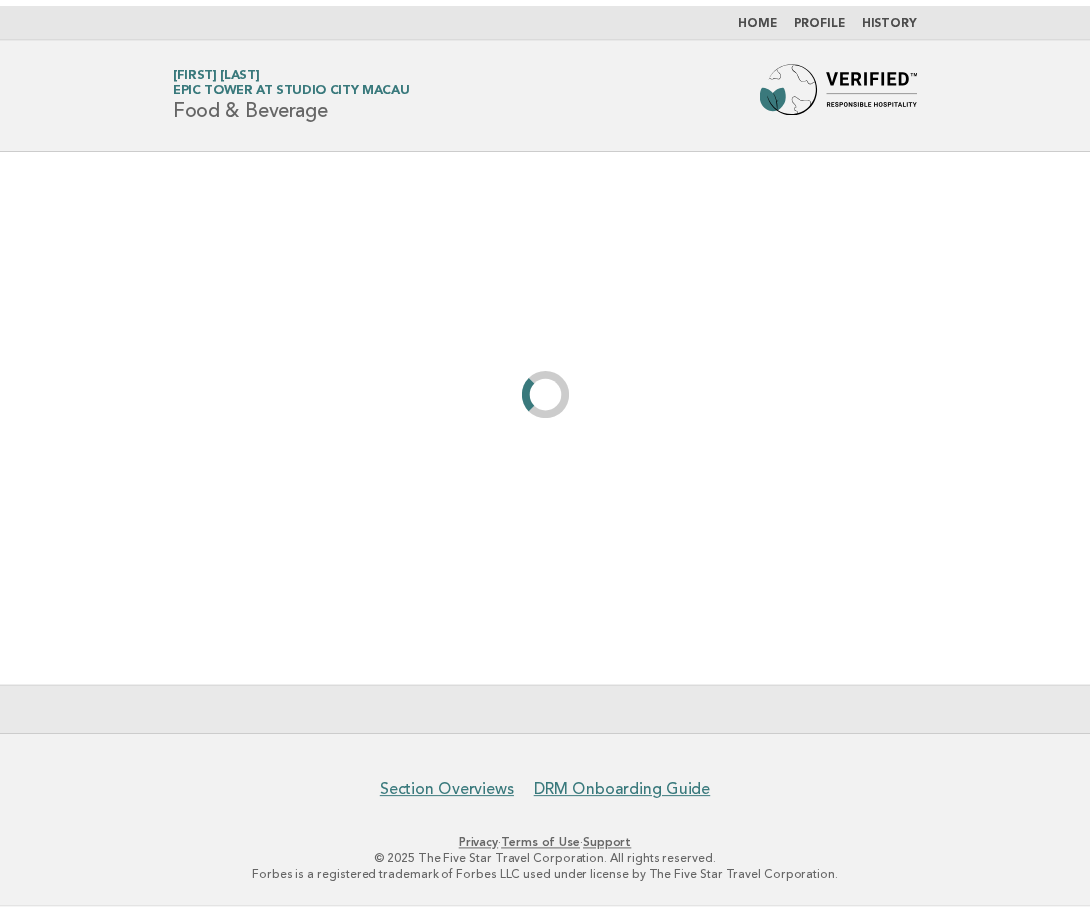 scroll, scrollTop: 0, scrollLeft: 0, axis: both 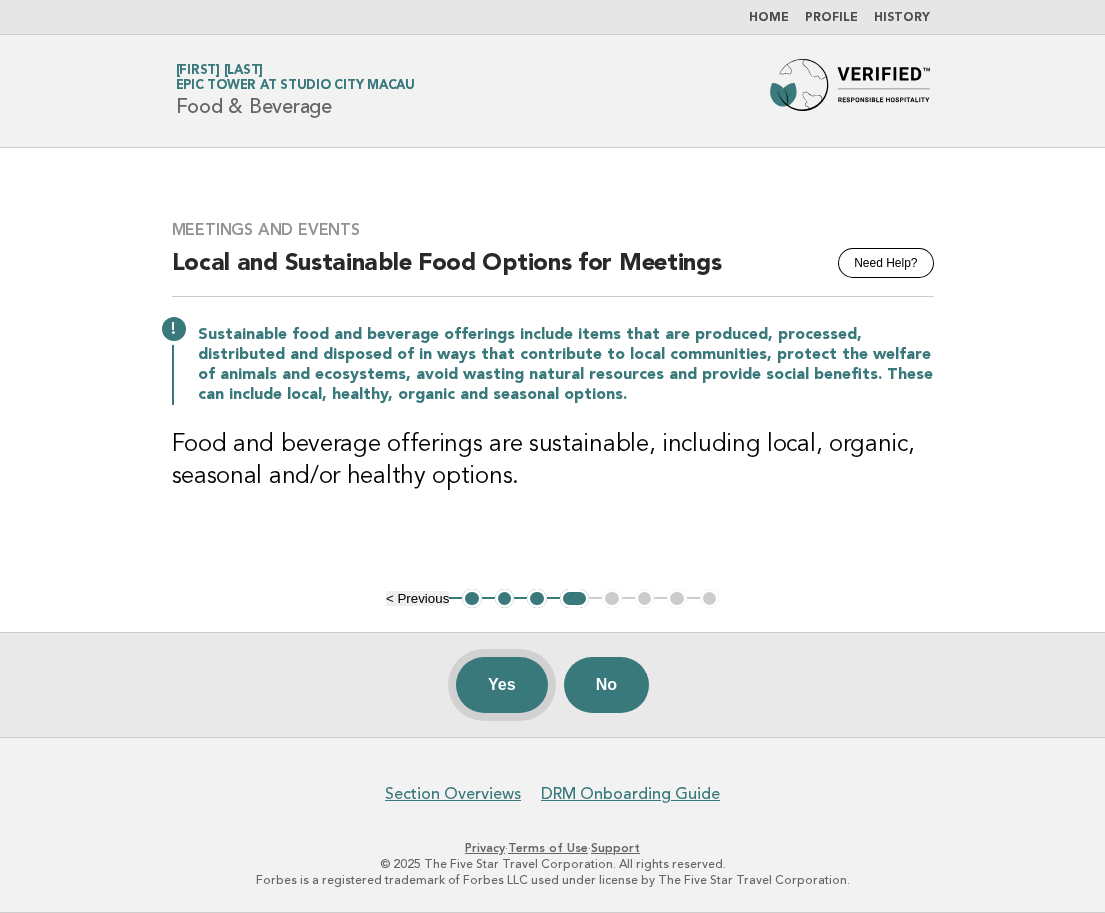 click on "Yes" at bounding box center [502, 685] 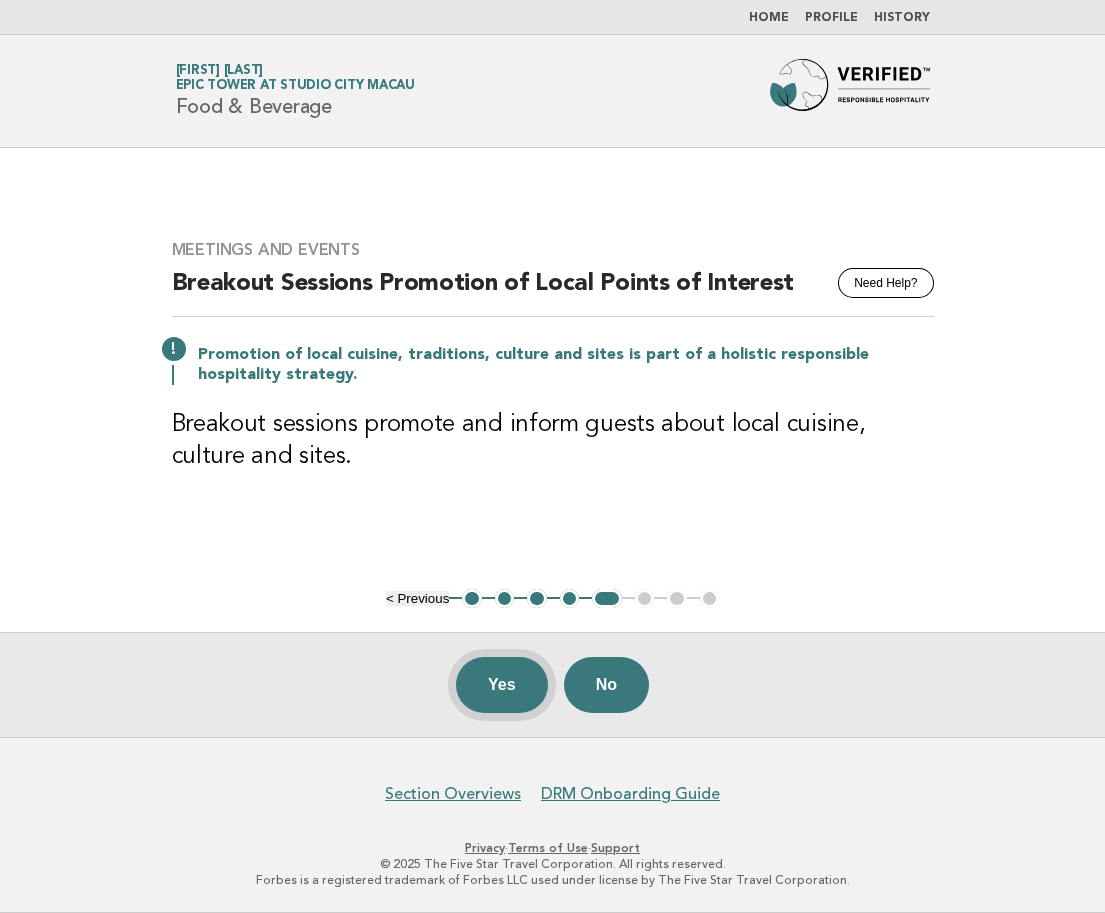 click on "Yes" at bounding box center [502, 685] 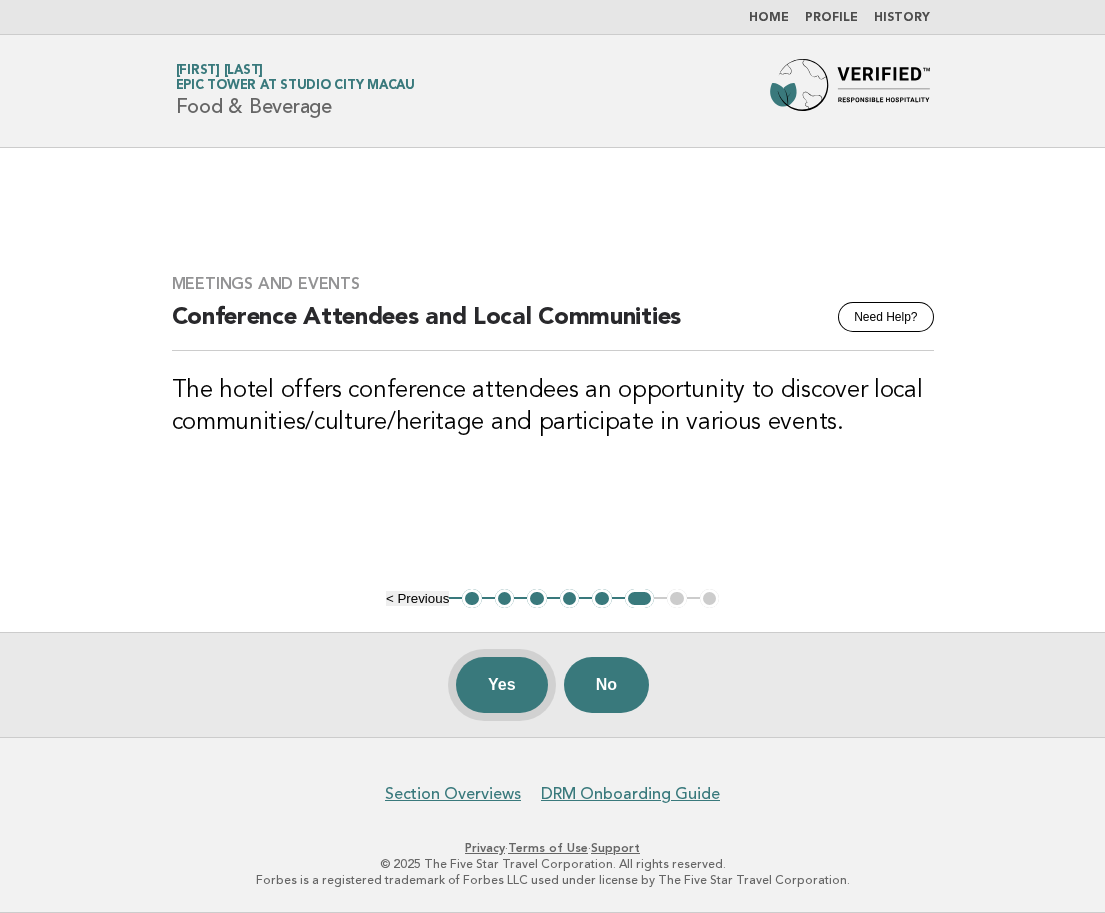 click on "Yes" at bounding box center (502, 685) 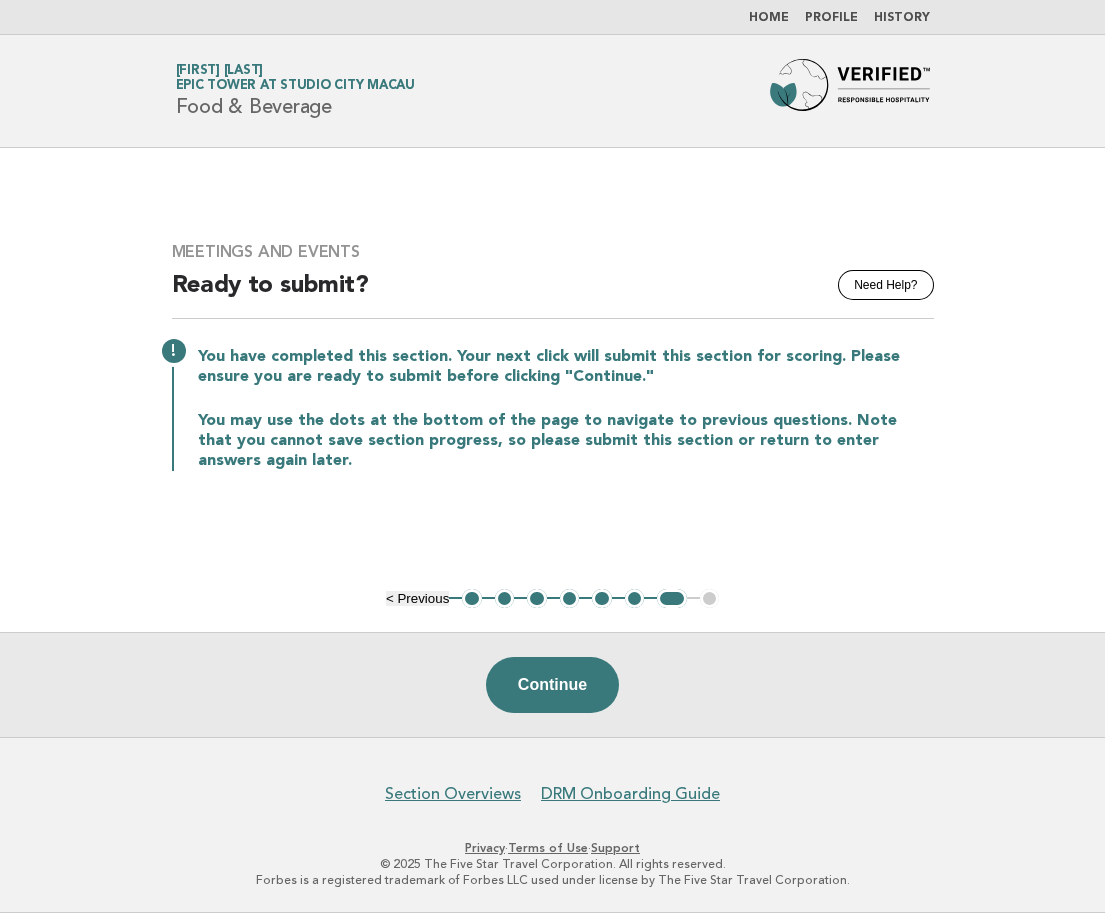 click on "Continue" at bounding box center [552, 684] 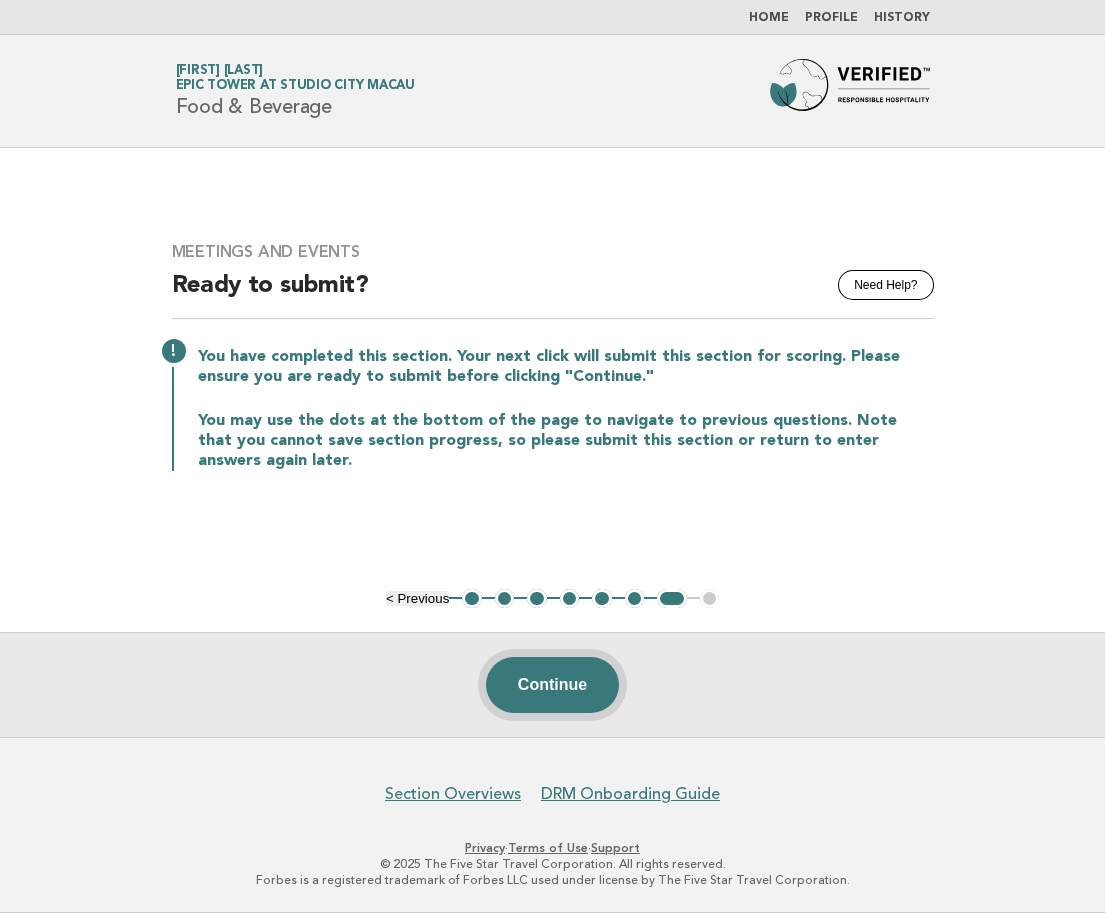 click on "Continue" at bounding box center [552, 685] 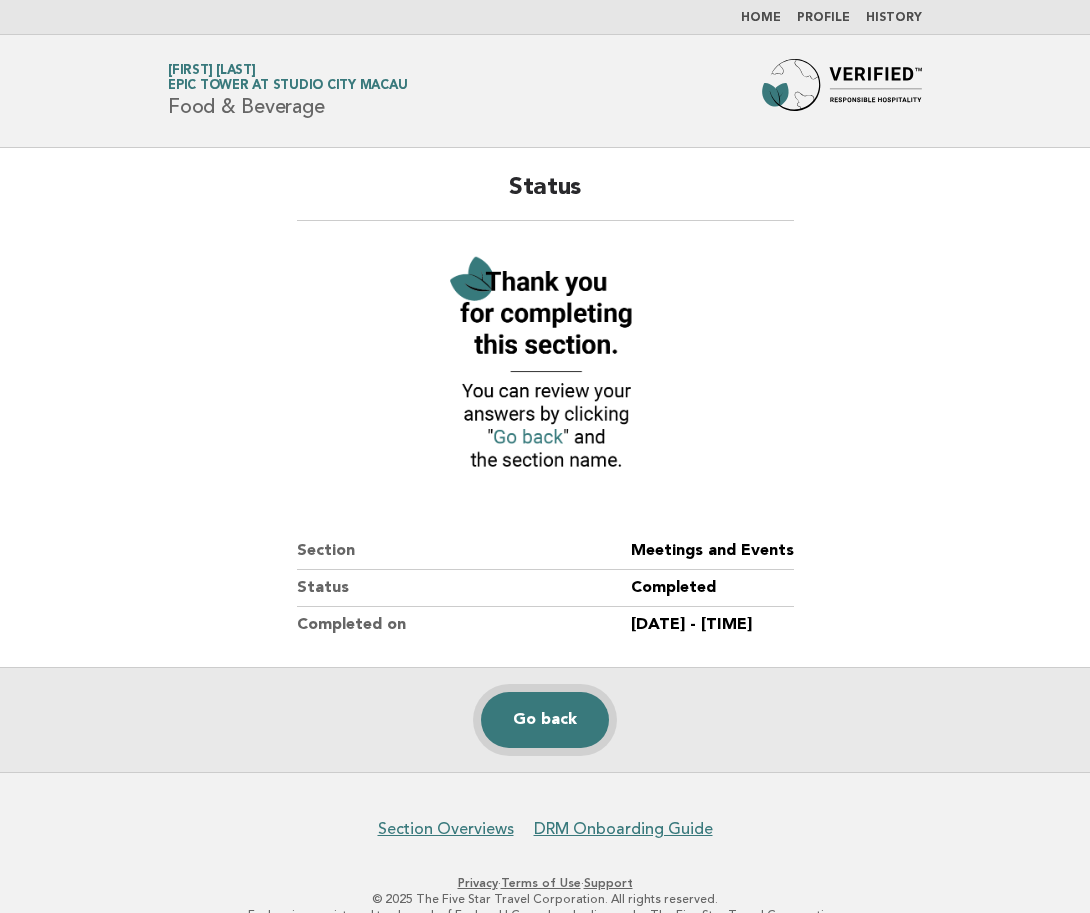 click on "Go back" at bounding box center [545, 720] 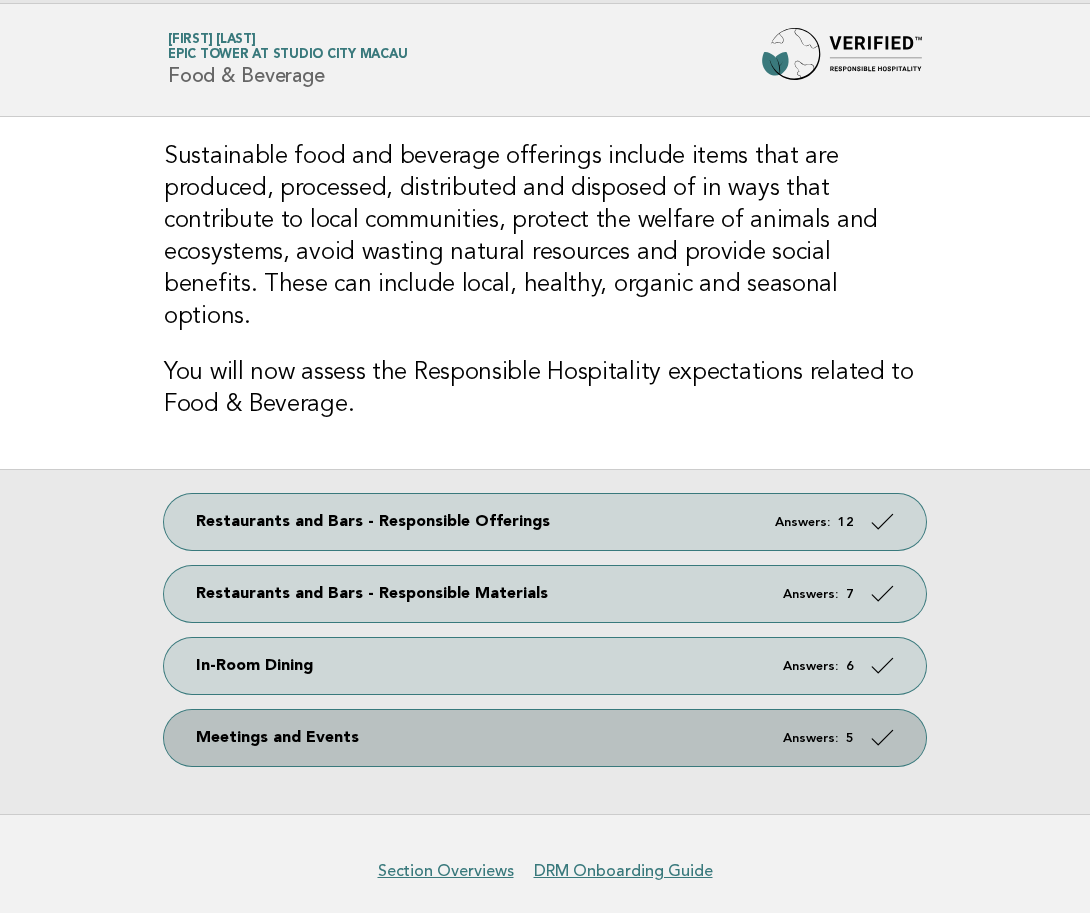 scroll, scrollTop: 0, scrollLeft: 0, axis: both 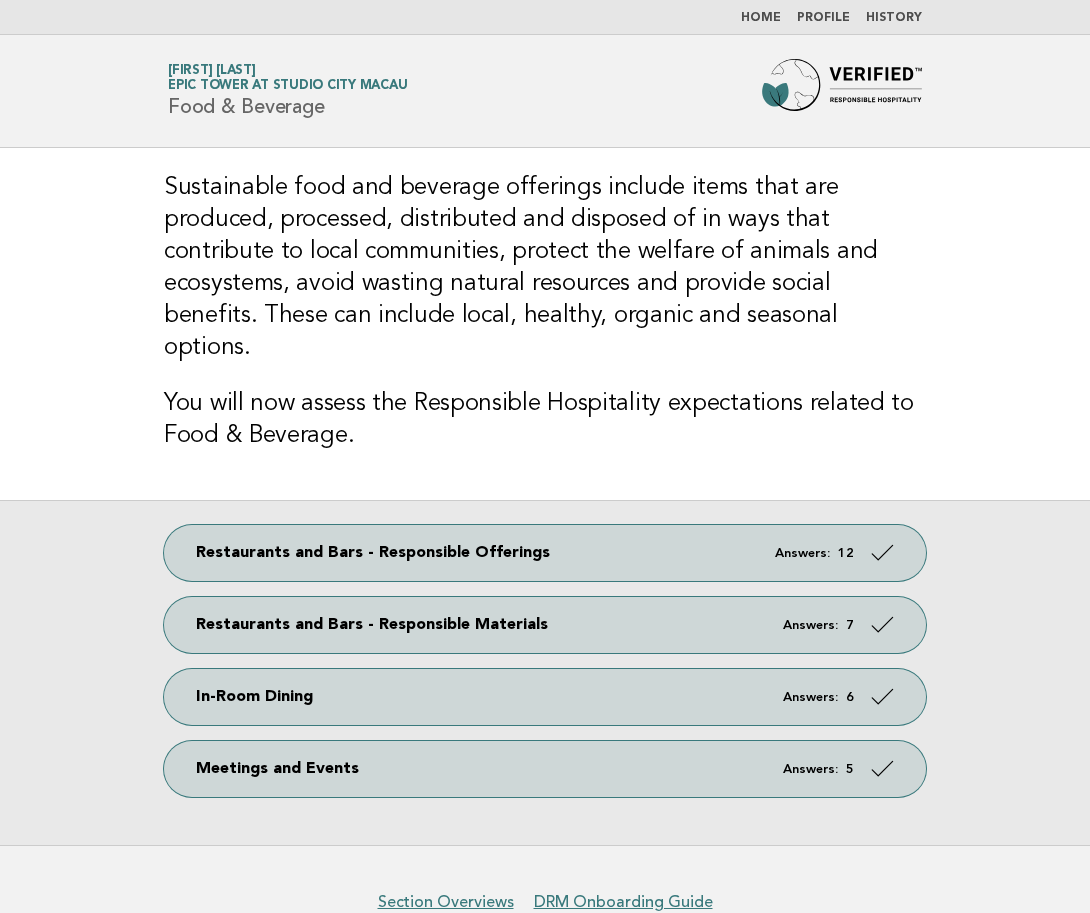 click on "Home" at bounding box center (761, 18) 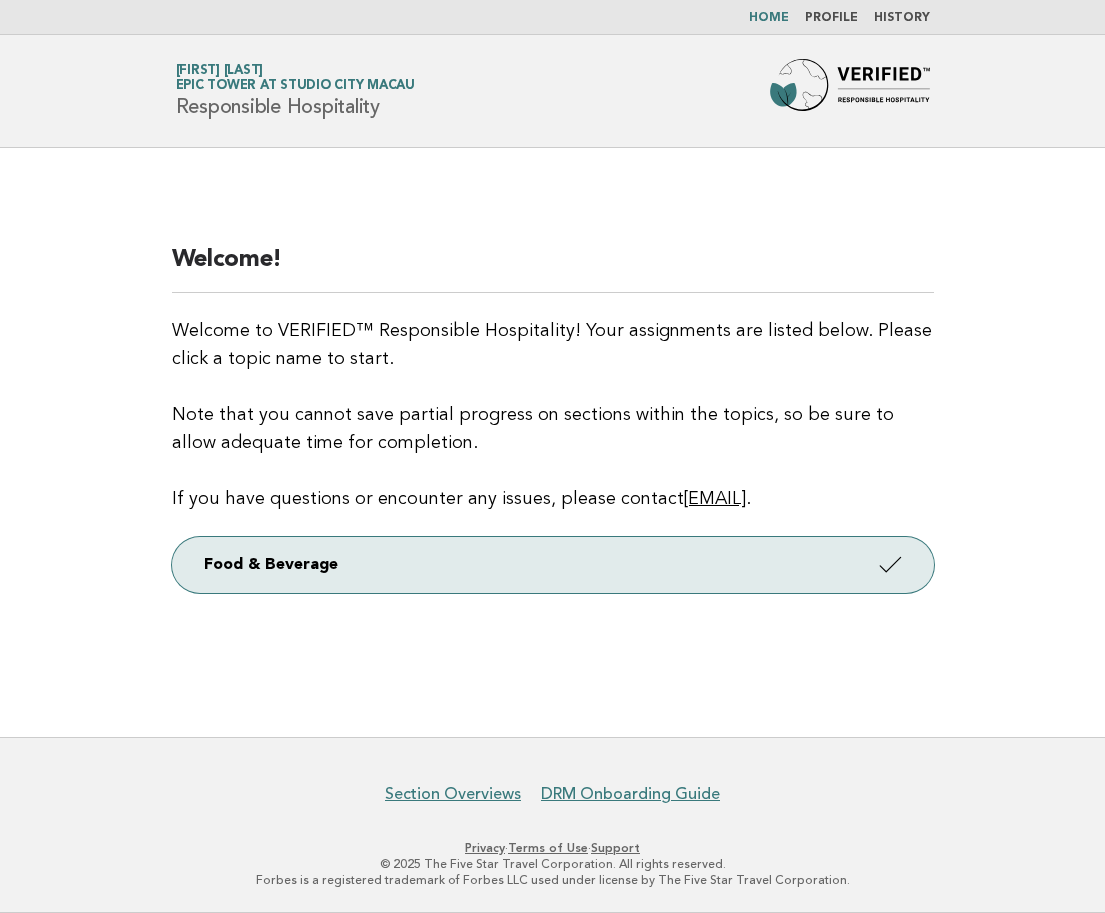 scroll, scrollTop: 0, scrollLeft: 0, axis: both 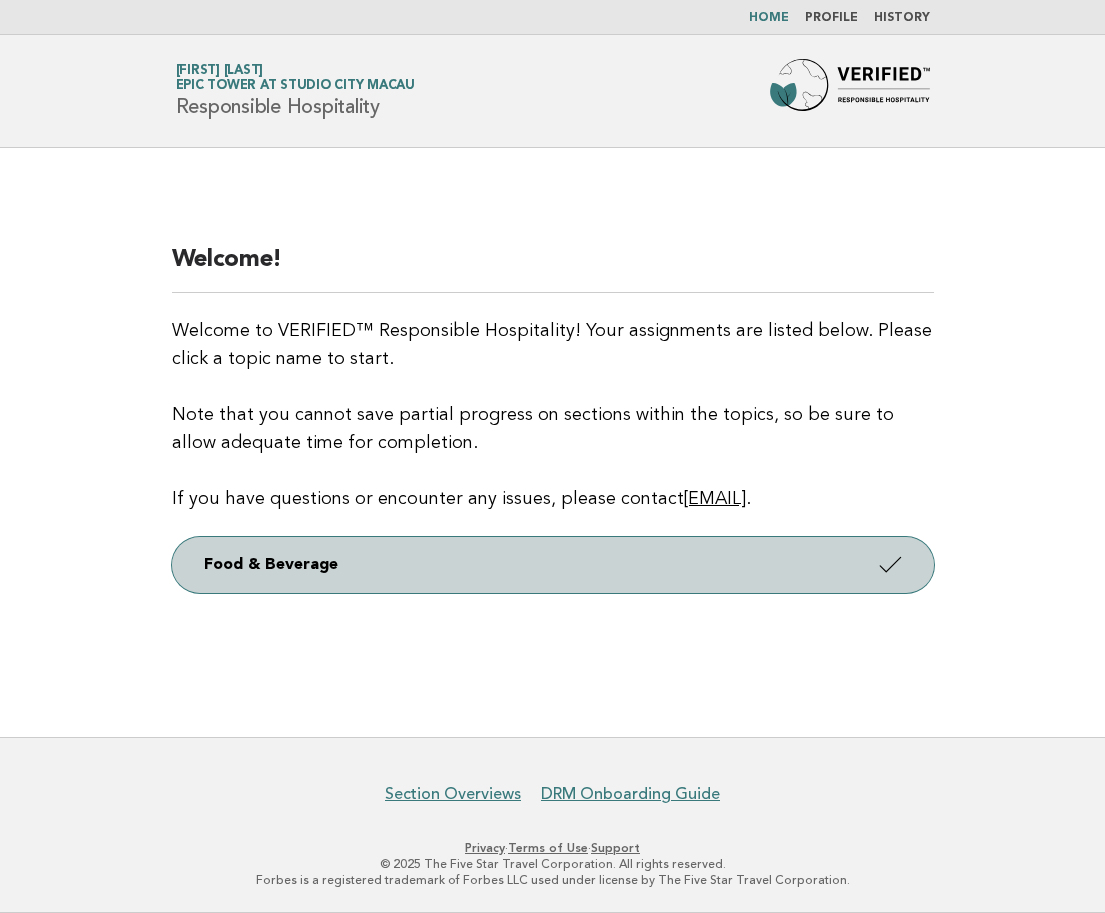 click on "Food & Beverage" at bounding box center (553, 565) 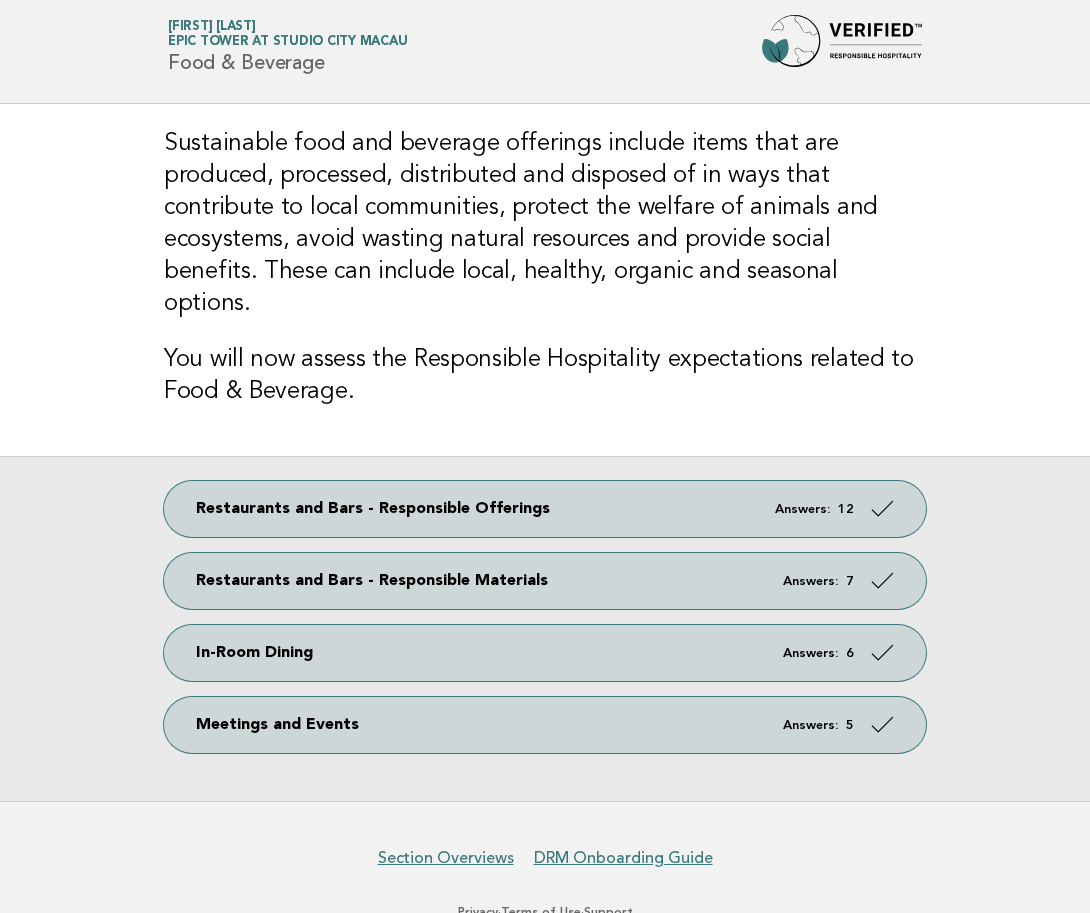 scroll, scrollTop: 75, scrollLeft: 0, axis: vertical 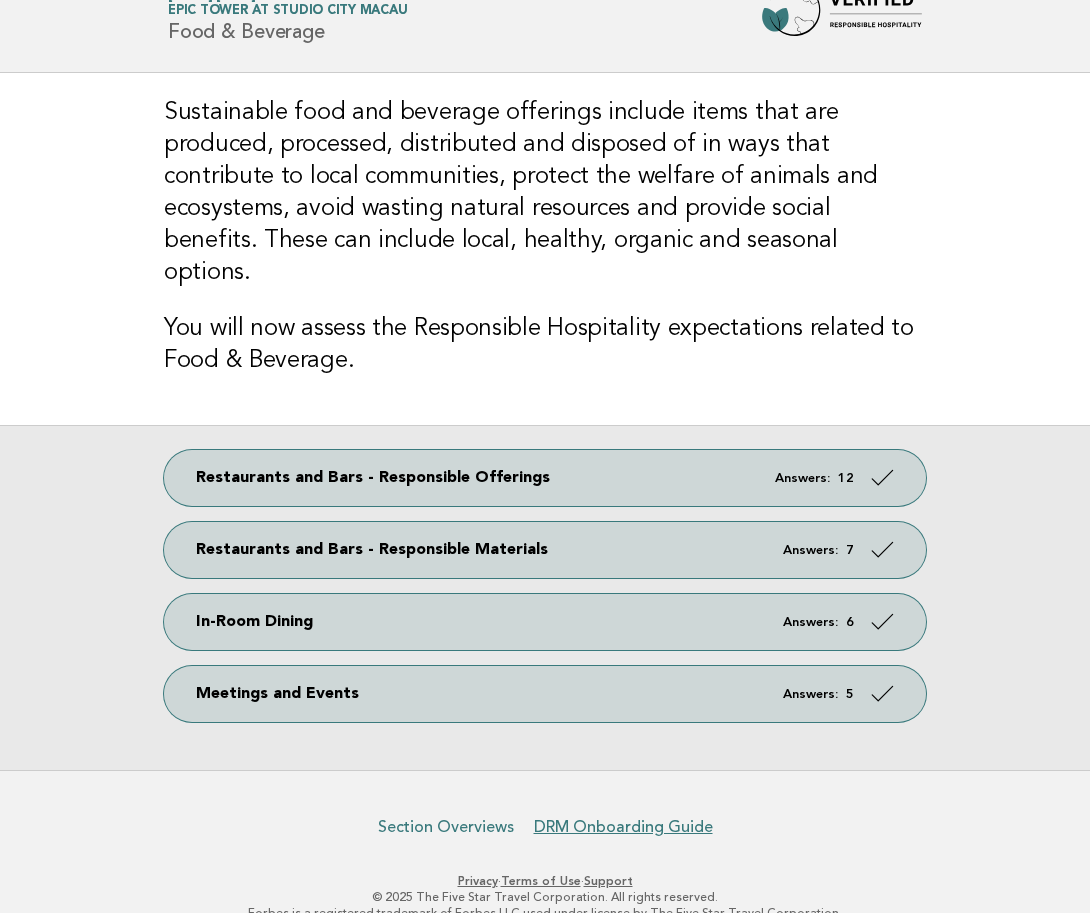click on "Section Overviews" at bounding box center (446, 827) 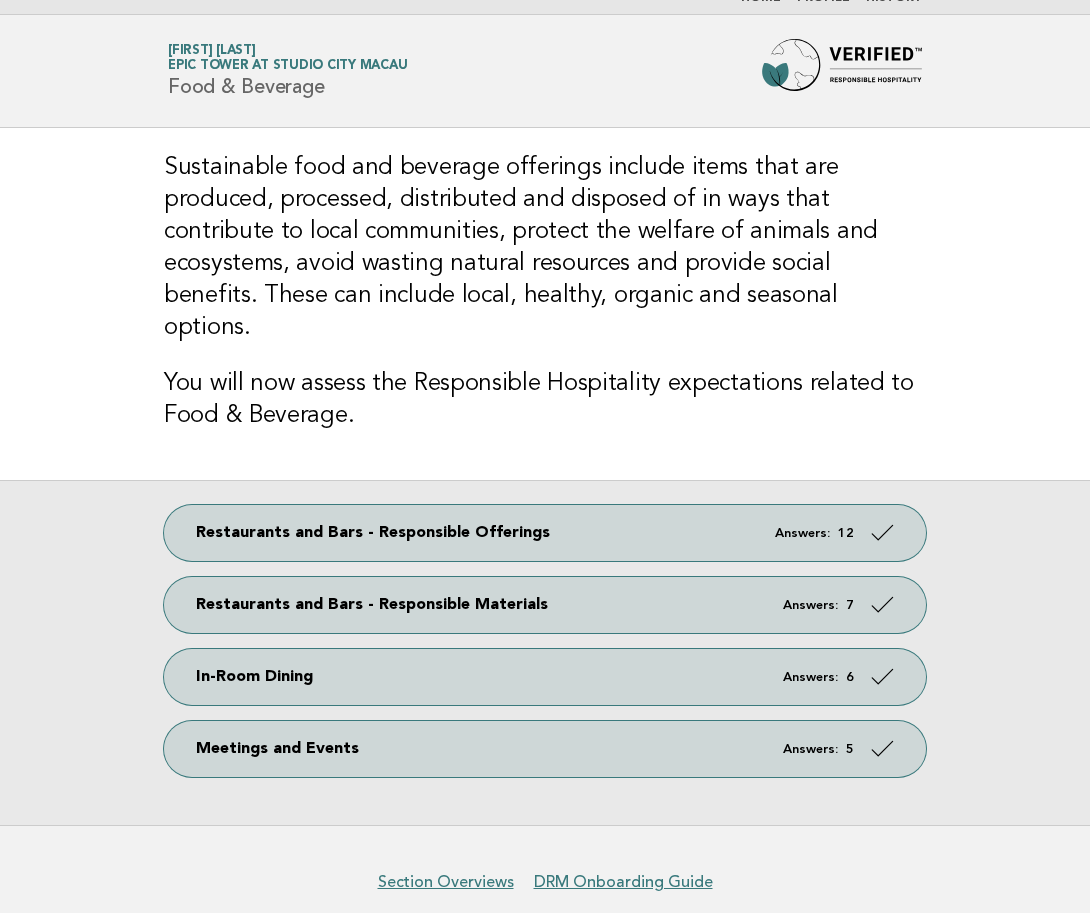 scroll, scrollTop: 0, scrollLeft: 0, axis: both 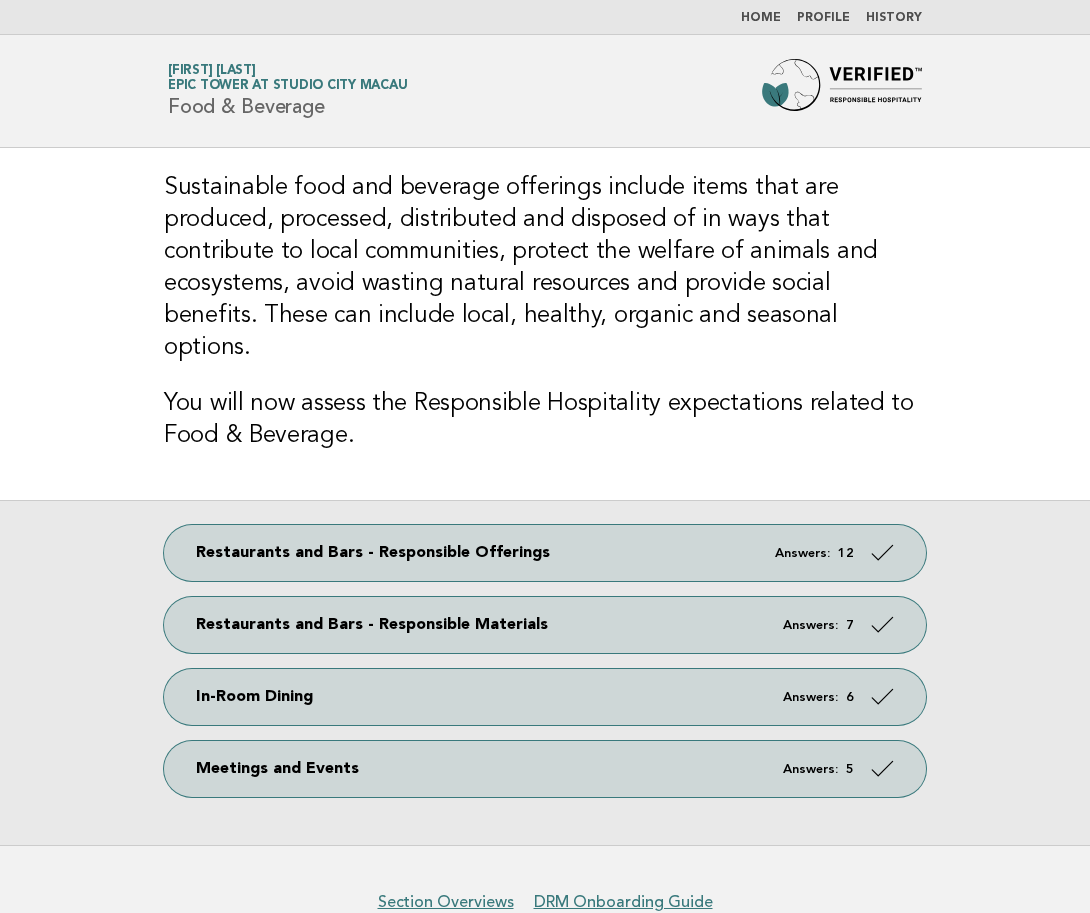 click on "Profile" at bounding box center (823, 18) 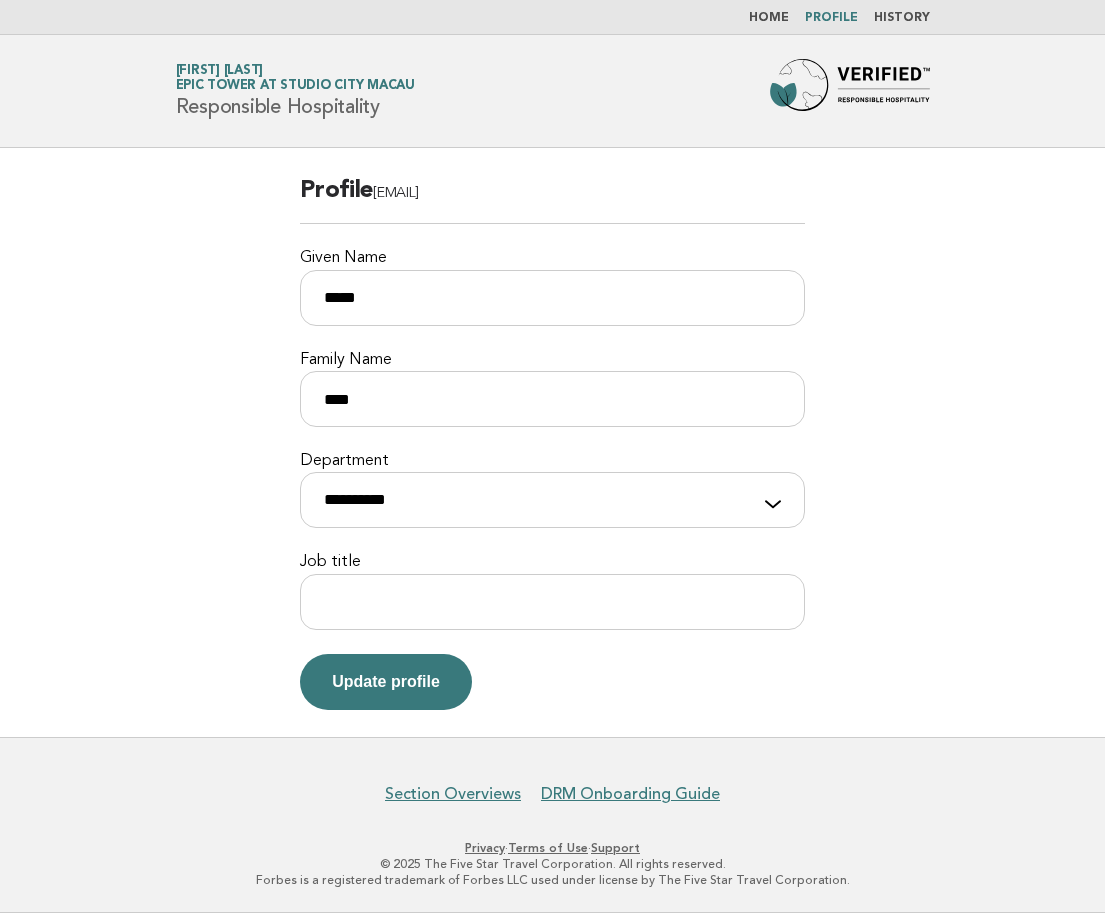 scroll, scrollTop: 0, scrollLeft: 0, axis: both 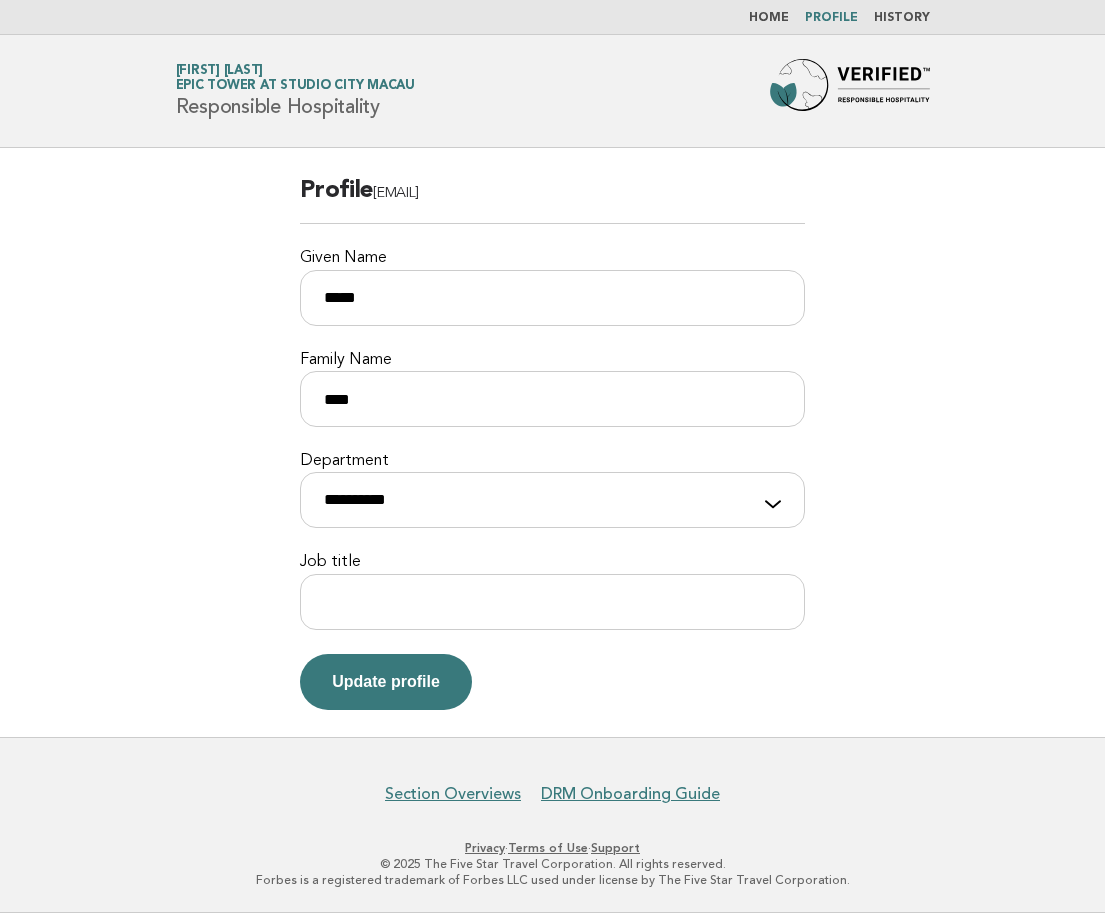click on "History" at bounding box center (902, 18) 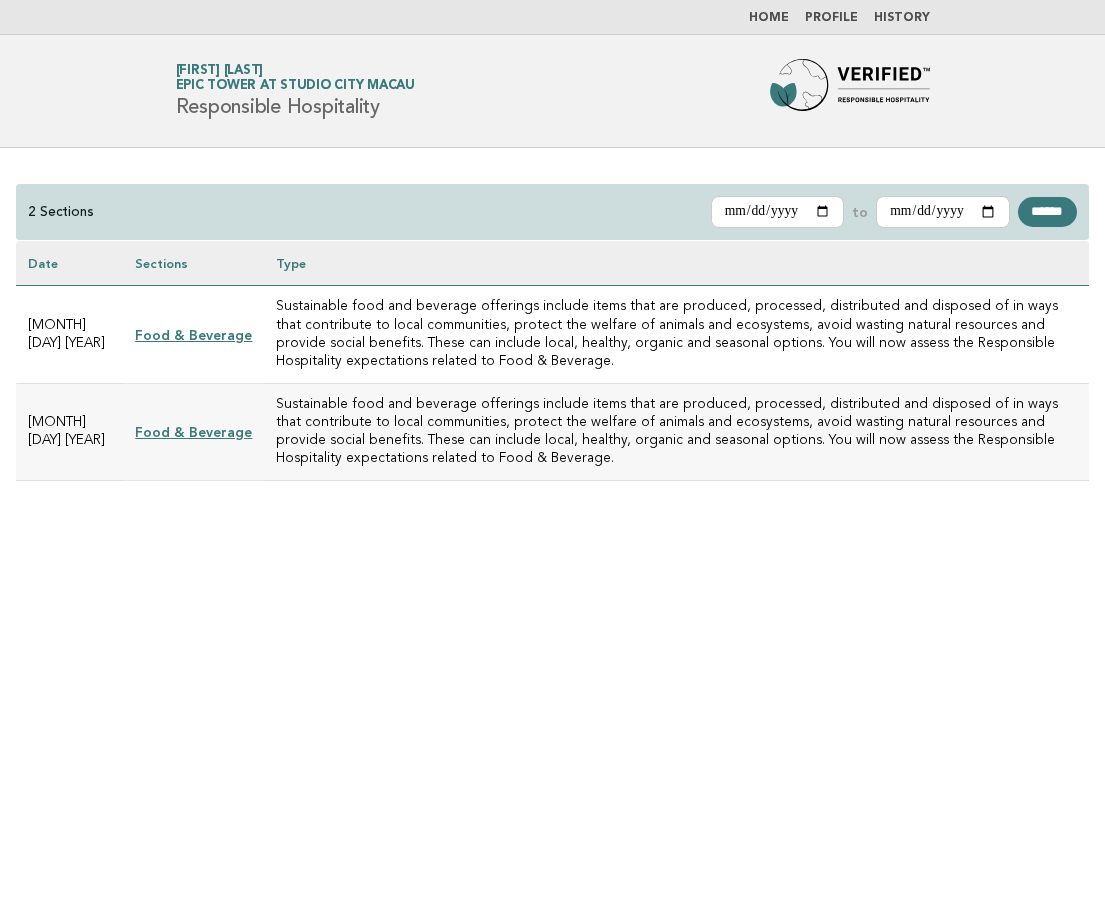 scroll, scrollTop: 0, scrollLeft: 0, axis: both 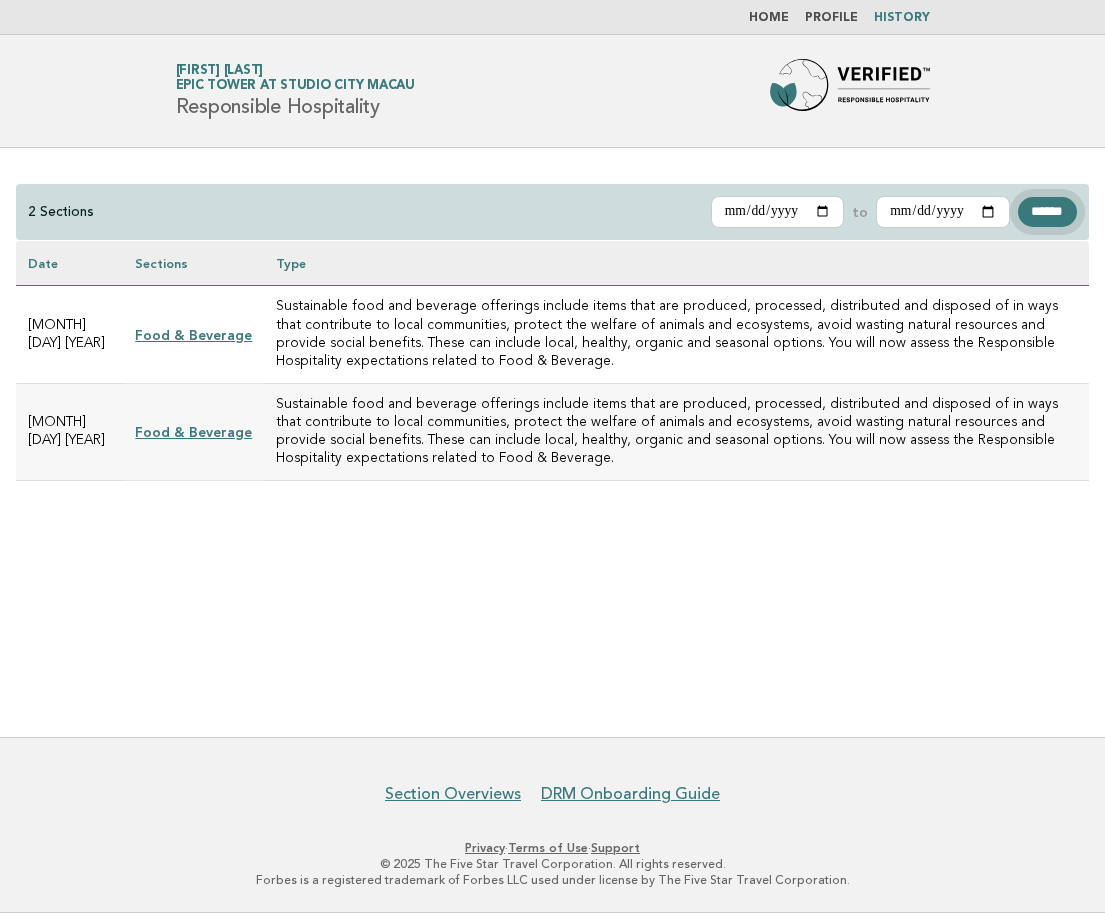 click on "******" at bounding box center [1047, 212] 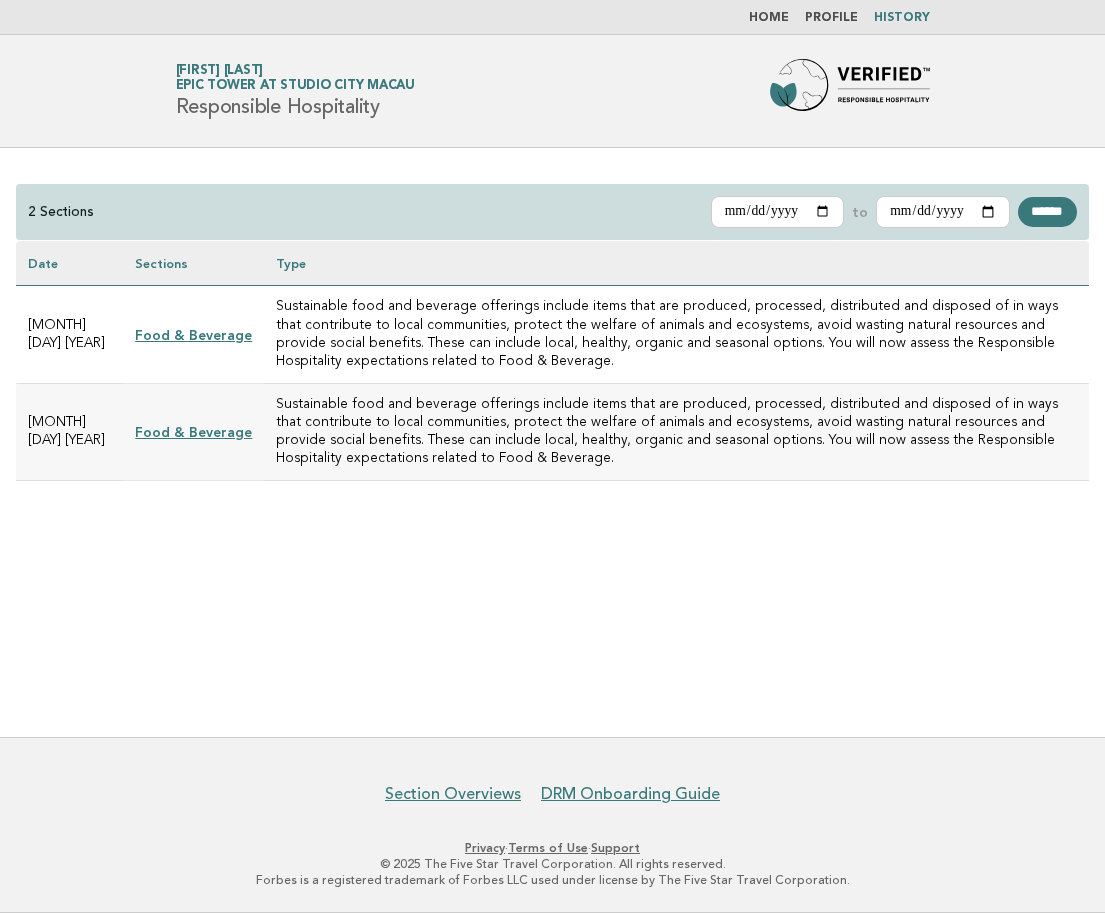 scroll, scrollTop: 0, scrollLeft: 0, axis: both 